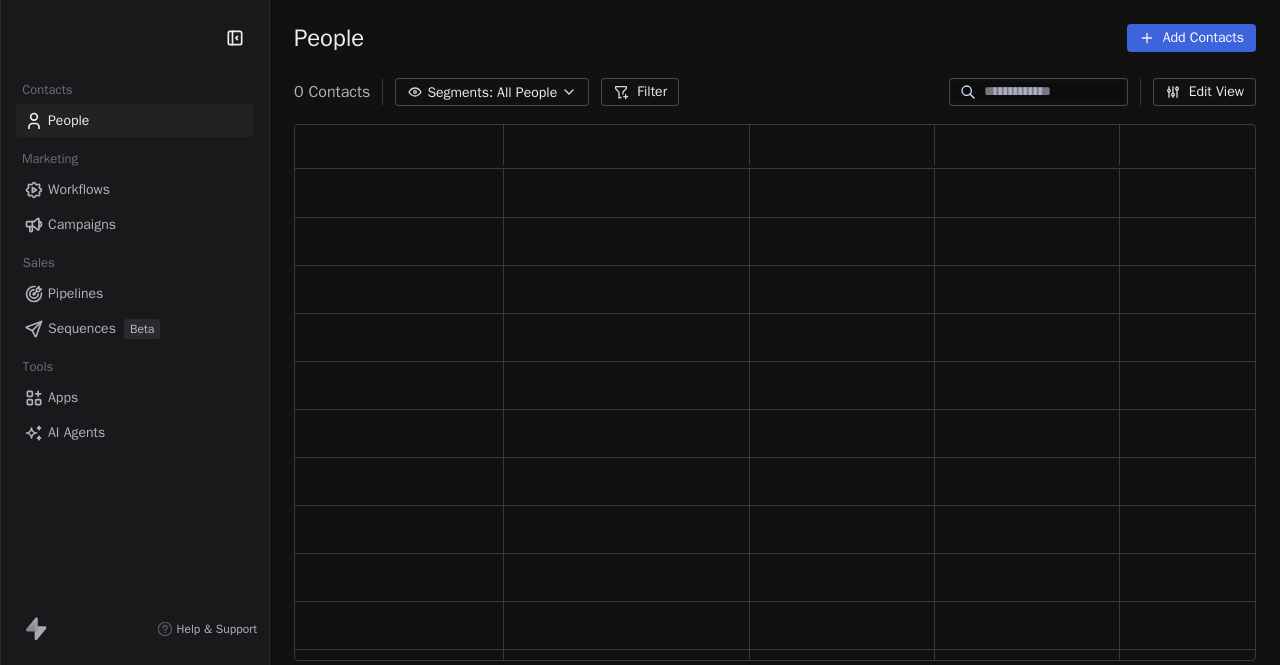 scroll, scrollTop: 0, scrollLeft: 0, axis: both 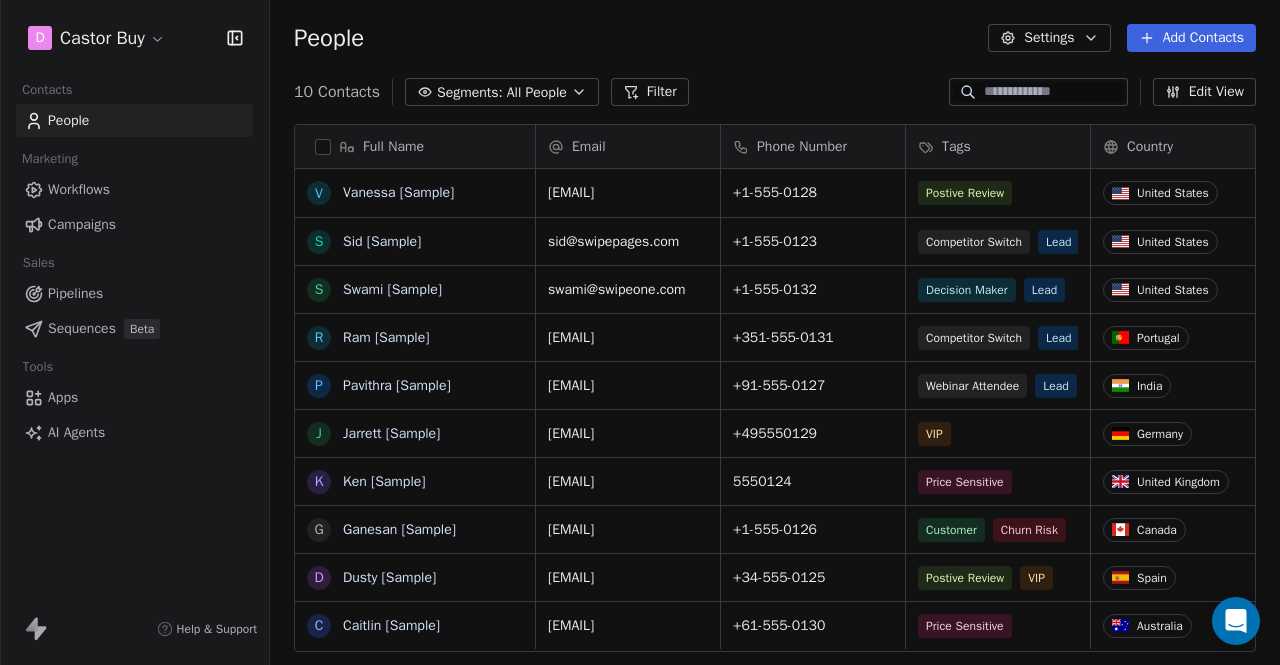 click on "Apps" at bounding box center [134, 397] 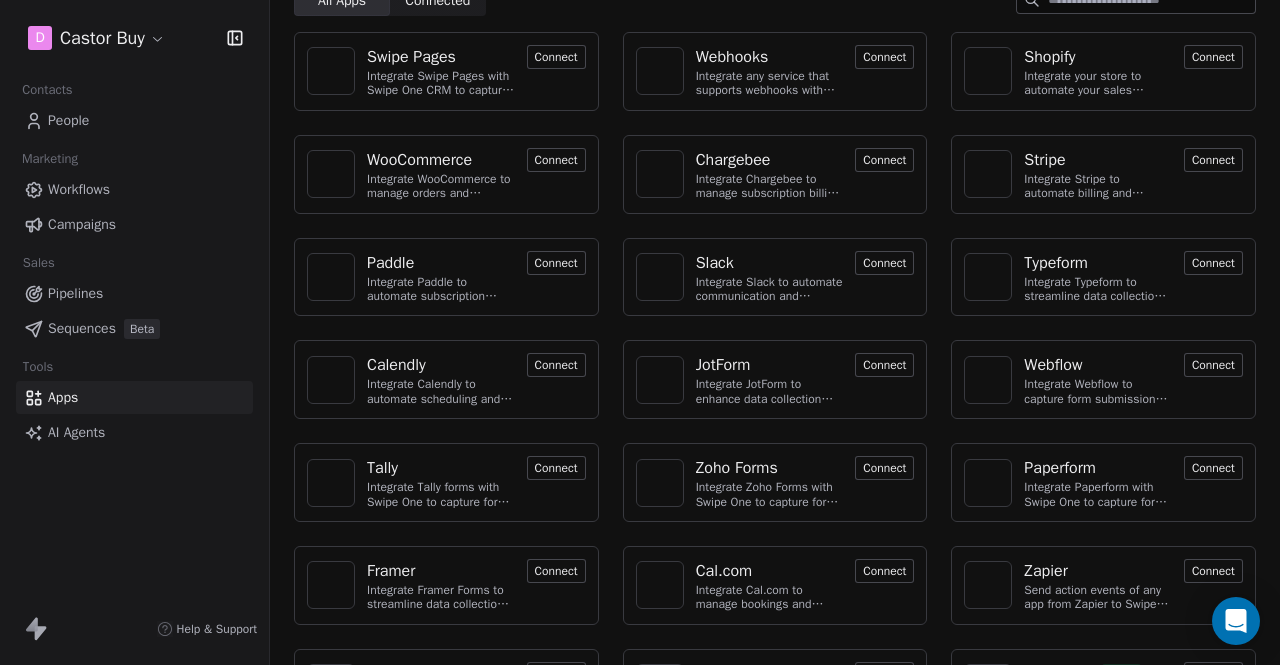 scroll, scrollTop: 0, scrollLeft: 0, axis: both 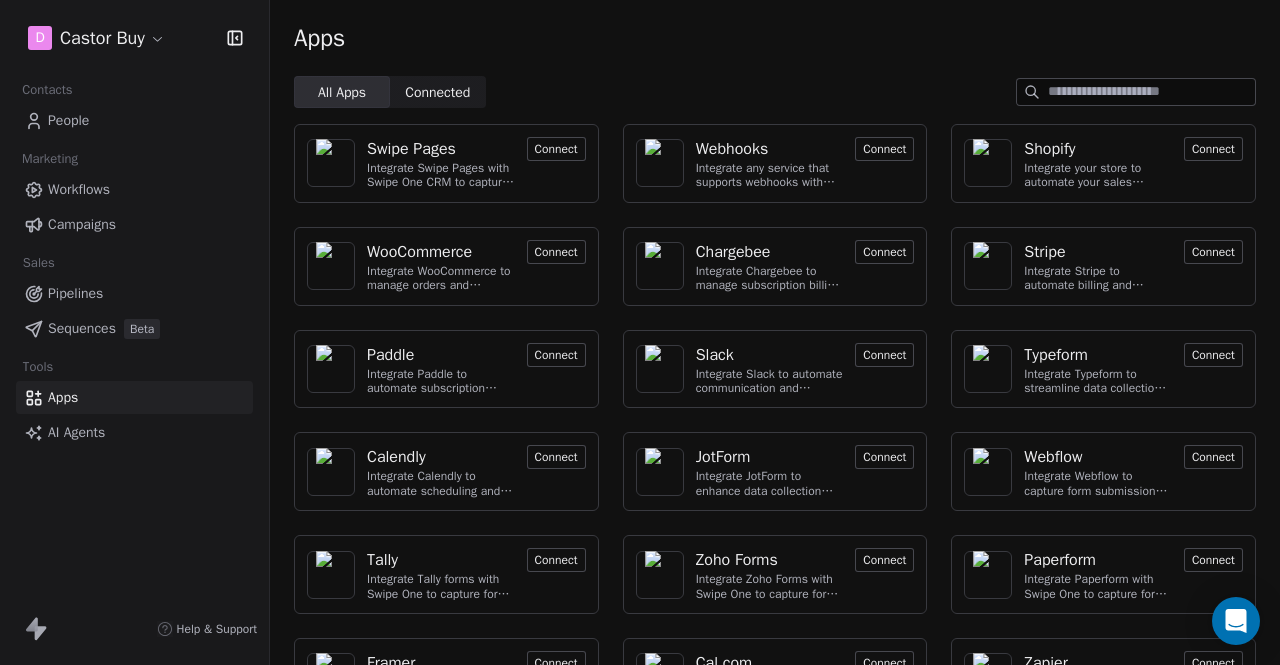 click on "Connected" at bounding box center (437, 92) 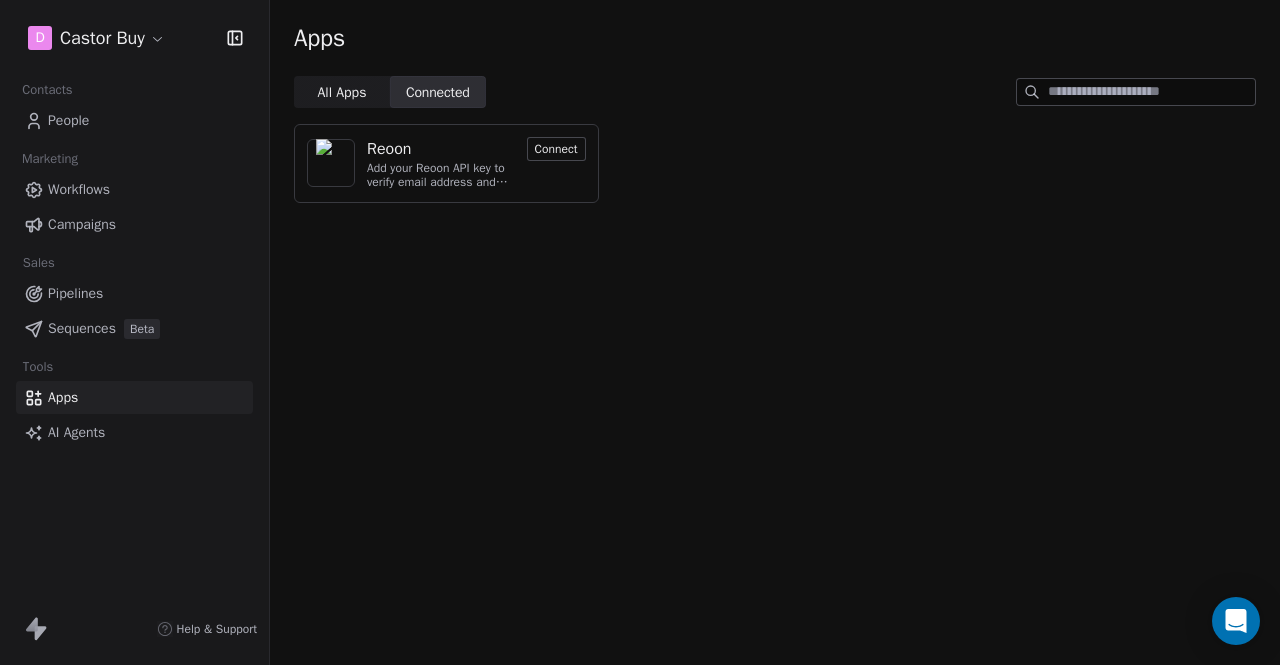 click on "All Apps" at bounding box center [341, 92] 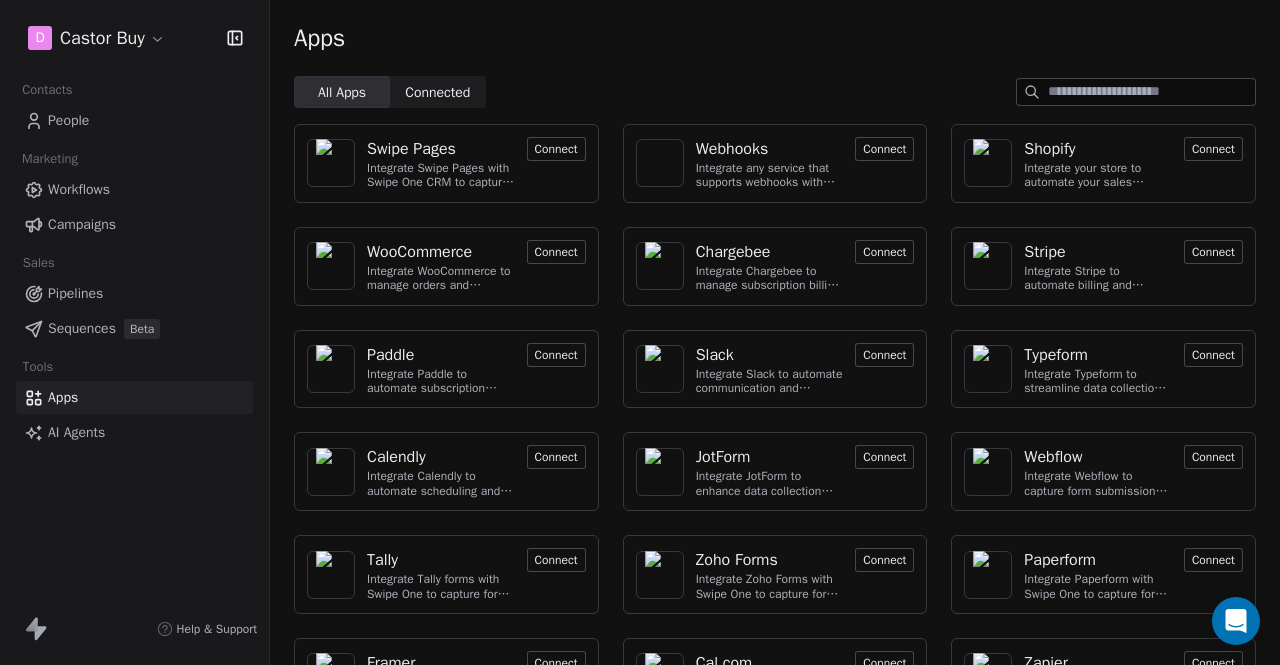 scroll, scrollTop: 165, scrollLeft: 0, axis: vertical 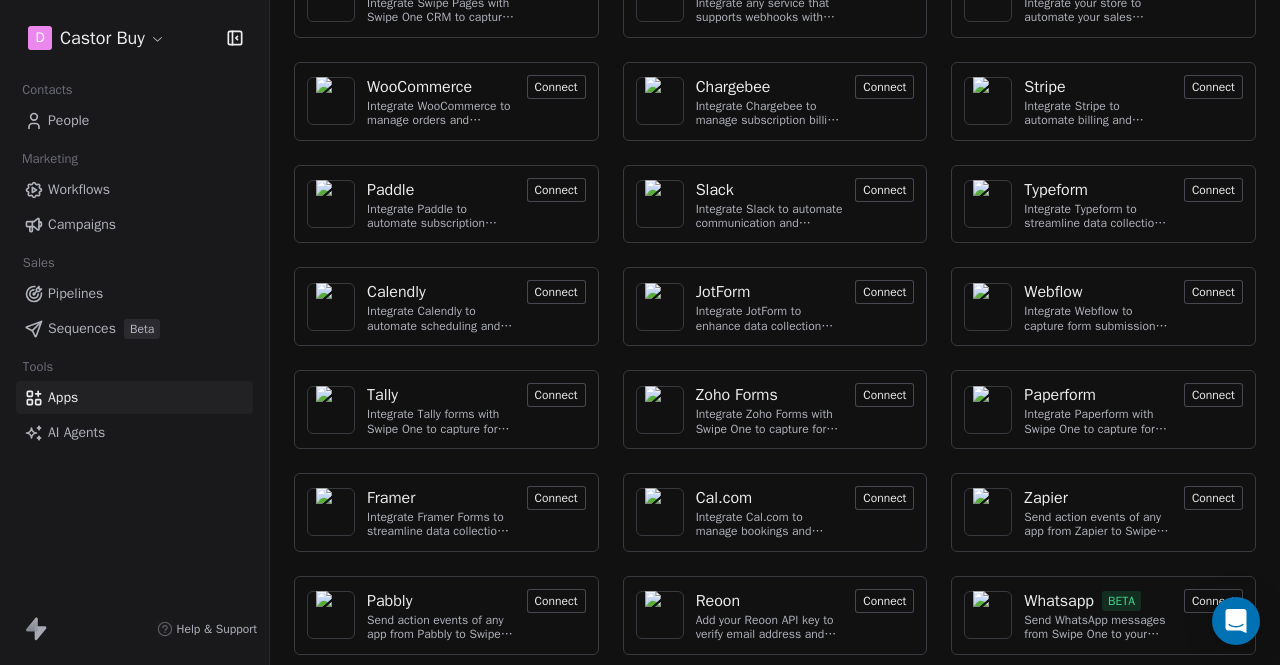type 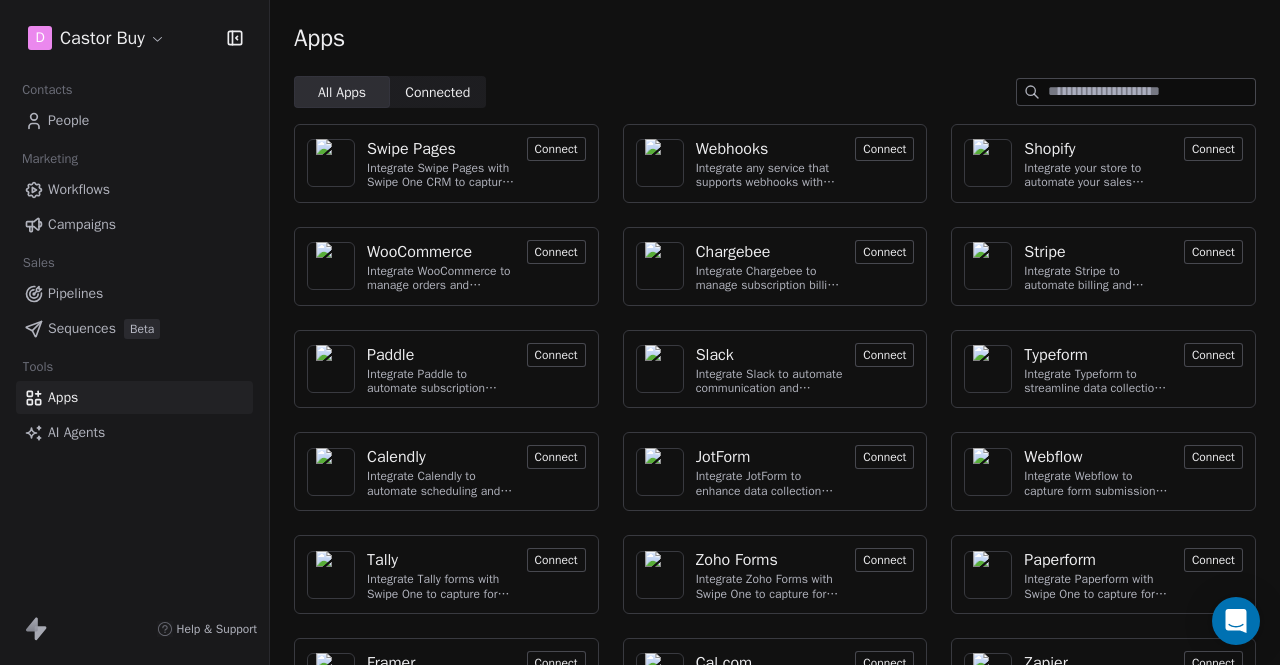 click on "Help & Support" at bounding box center [217, 629] 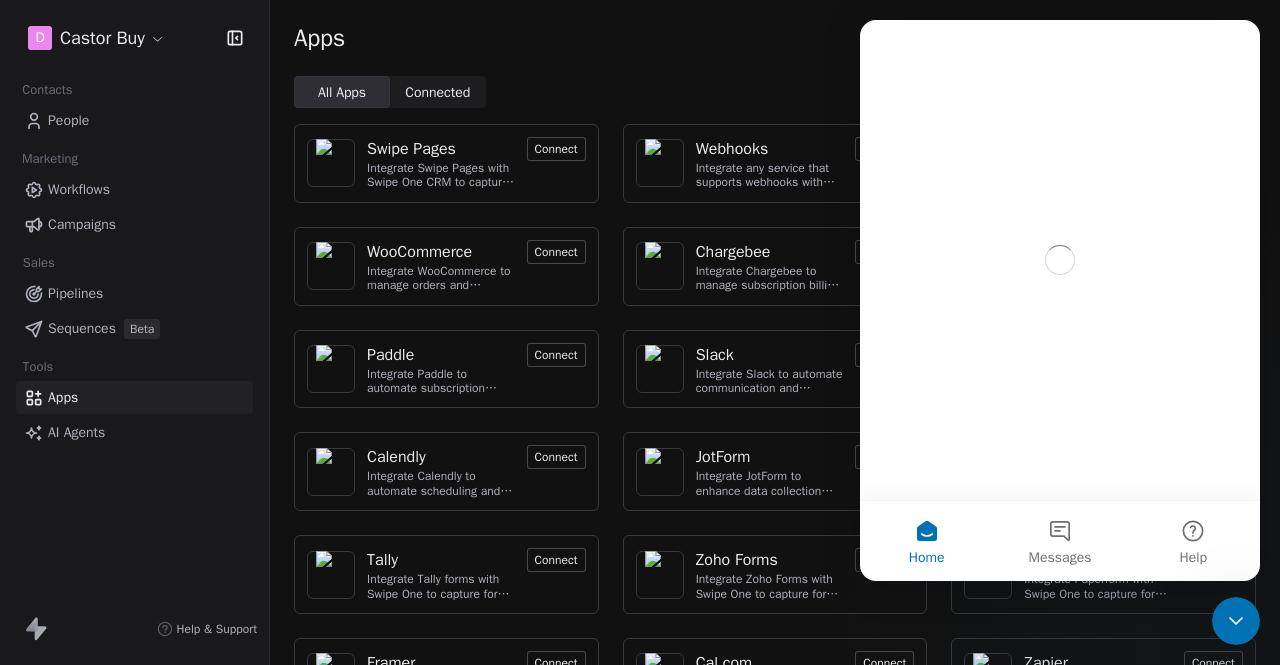 scroll, scrollTop: 0, scrollLeft: 0, axis: both 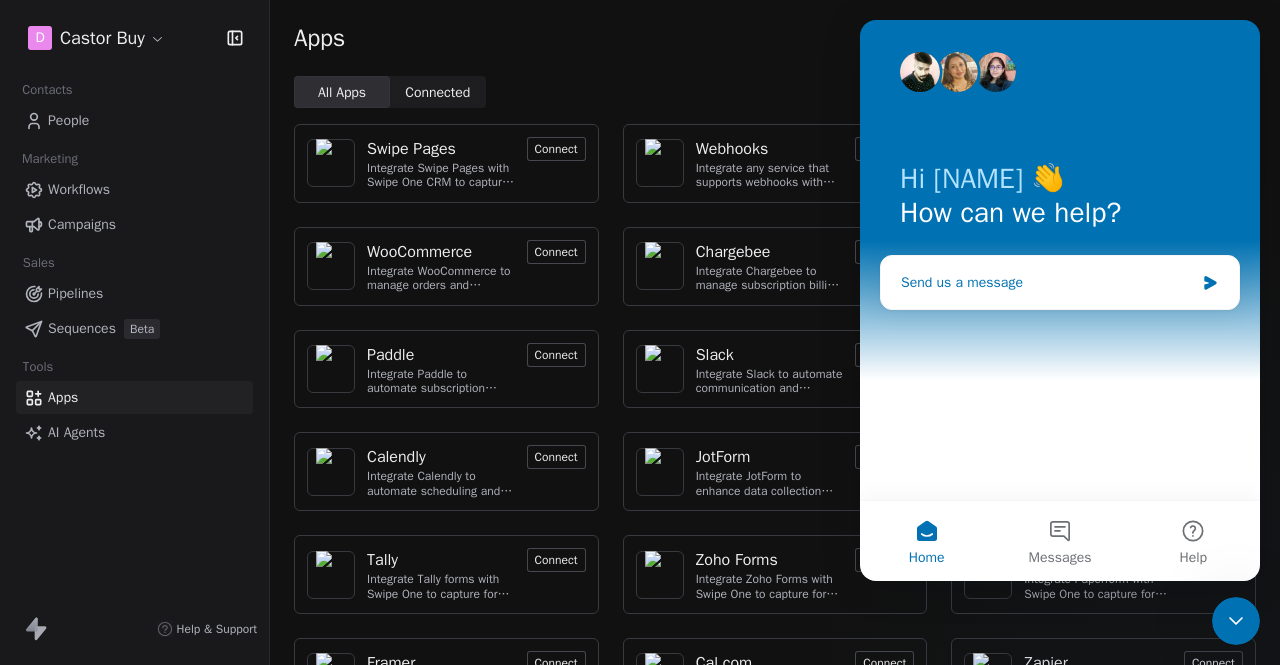 click on "Send us a message" at bounding box center [1060, 282] 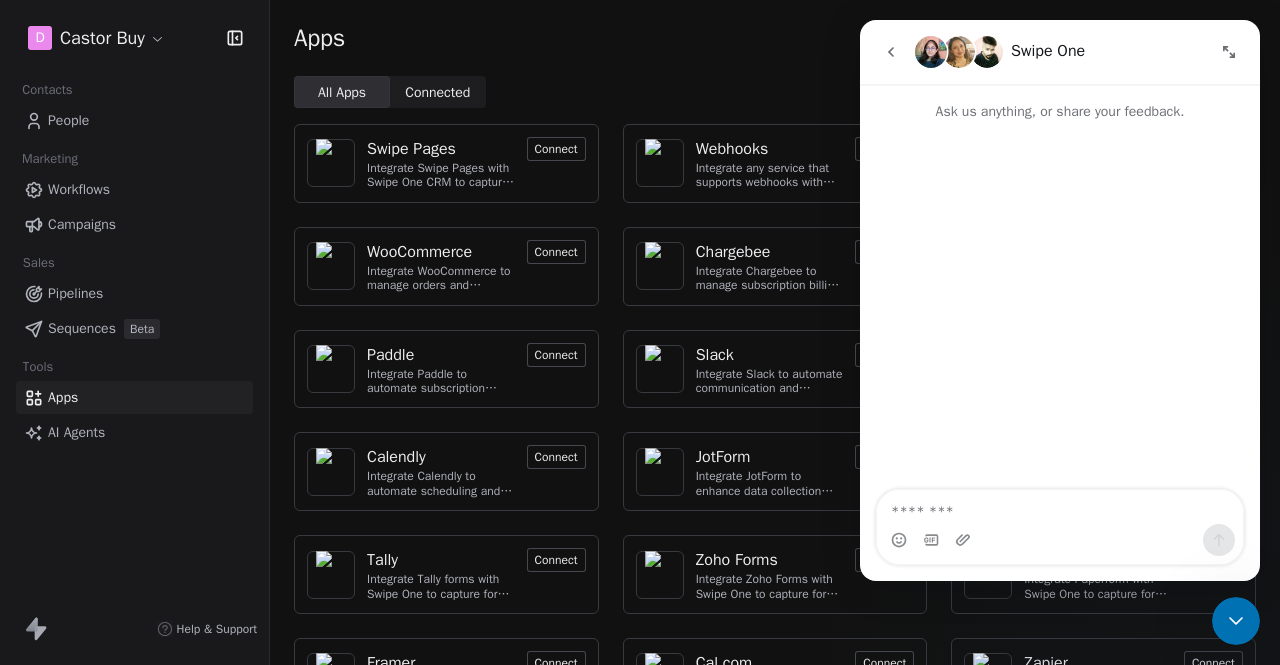 click at bounding box center (1060, 307) 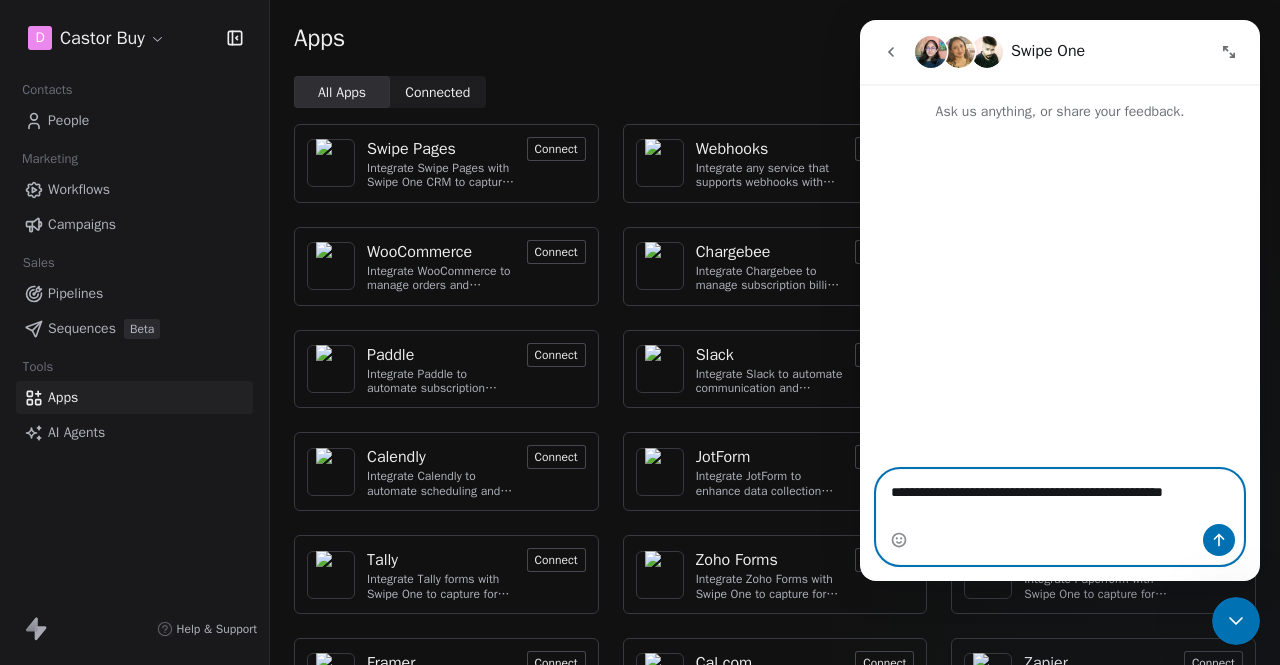 type on "**********" 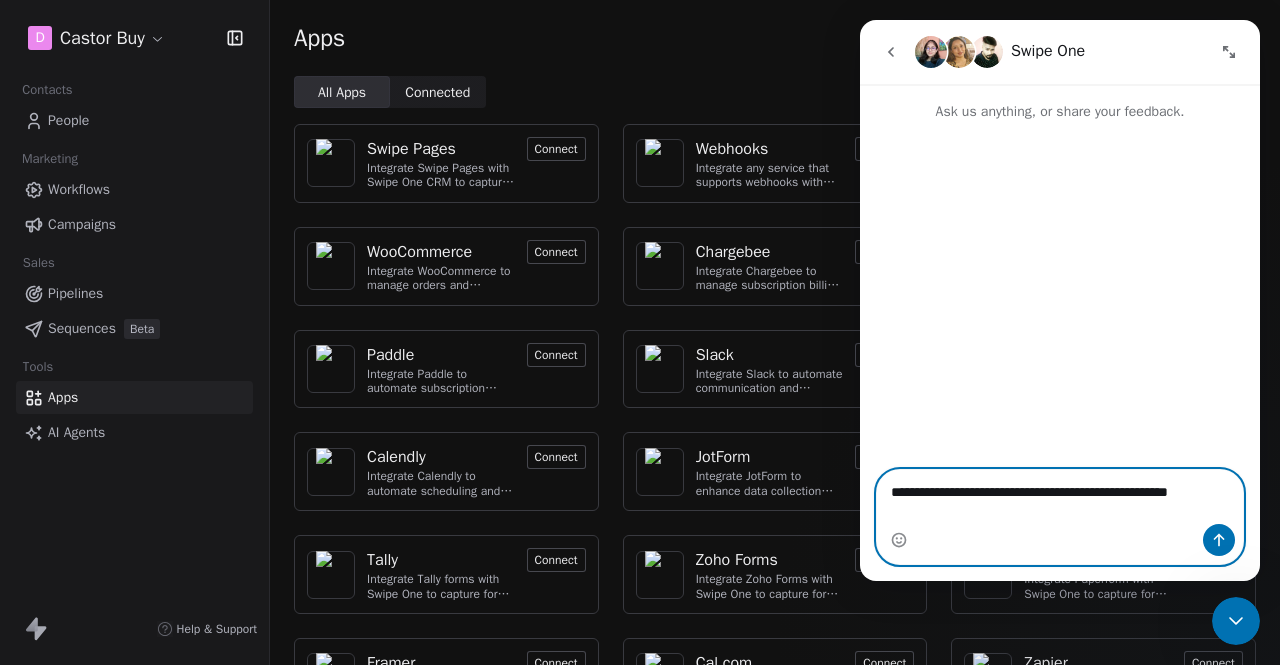 type 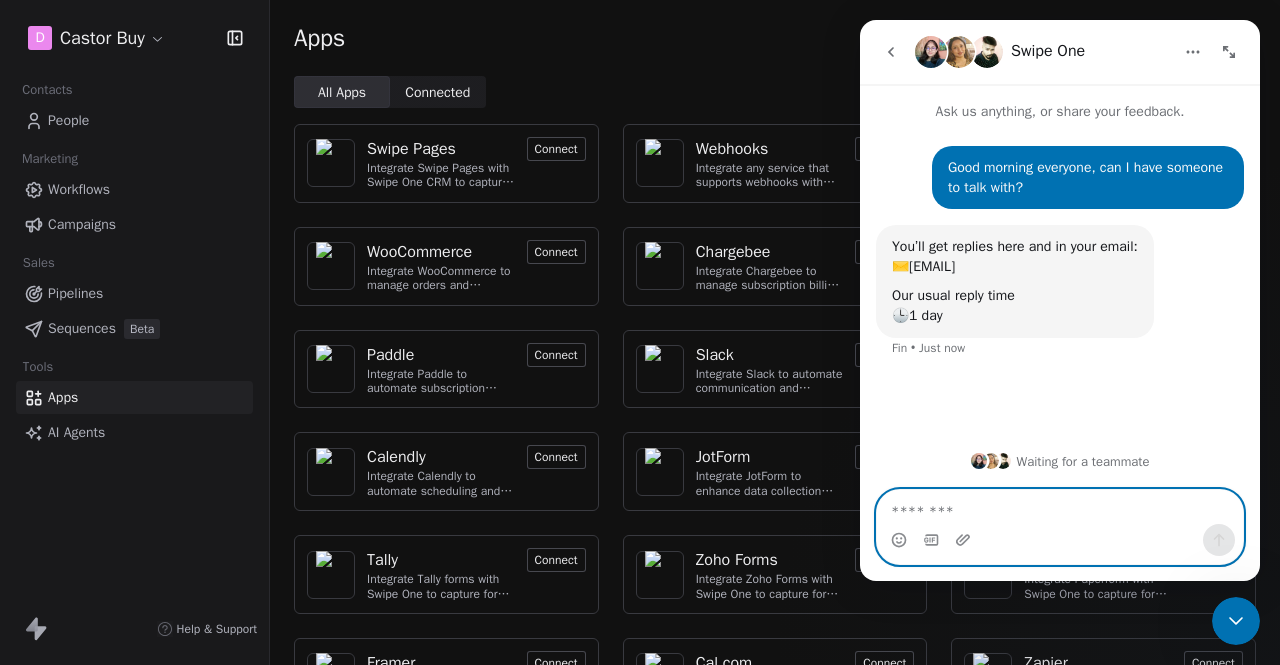 click at bounding box center [1060, 507] 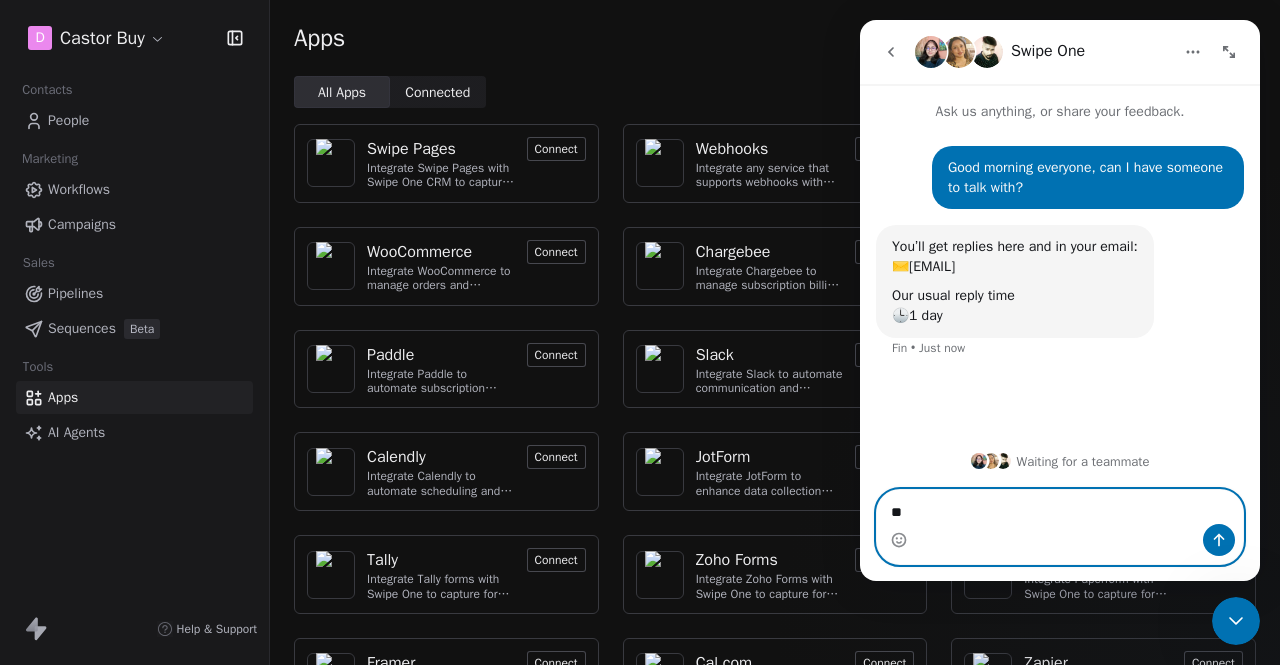 type on "*" 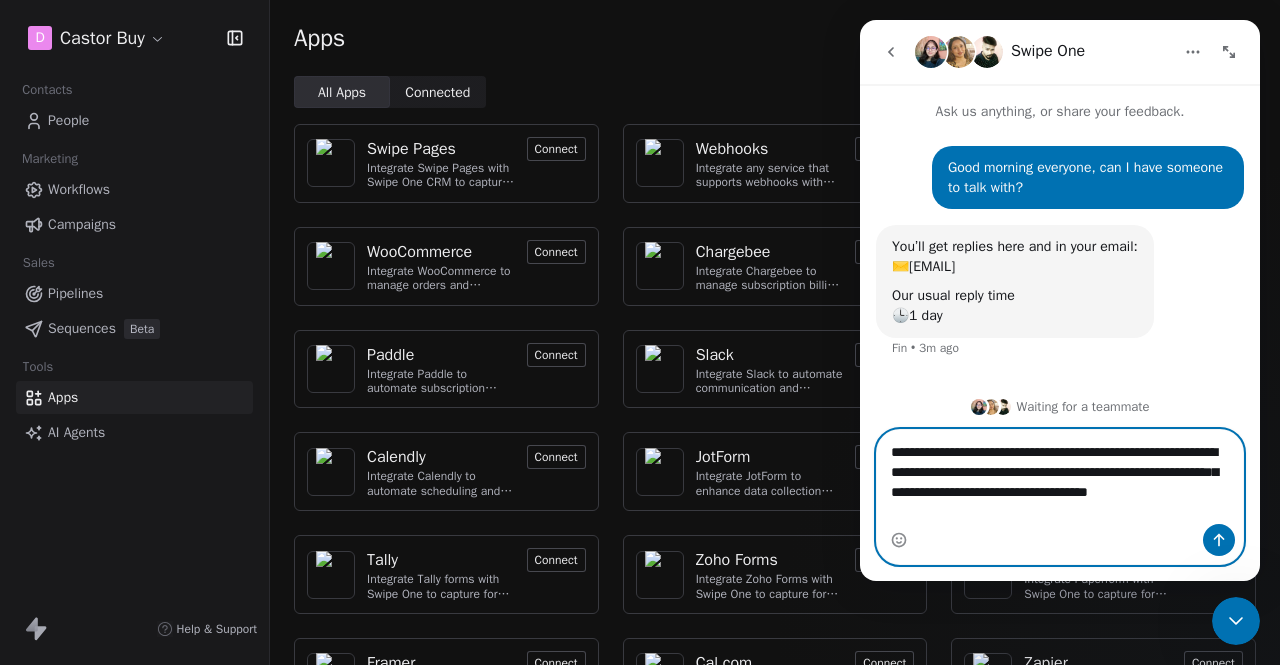 scroll, scrollTop: 4, scrollLeft: 0, axis: vertical 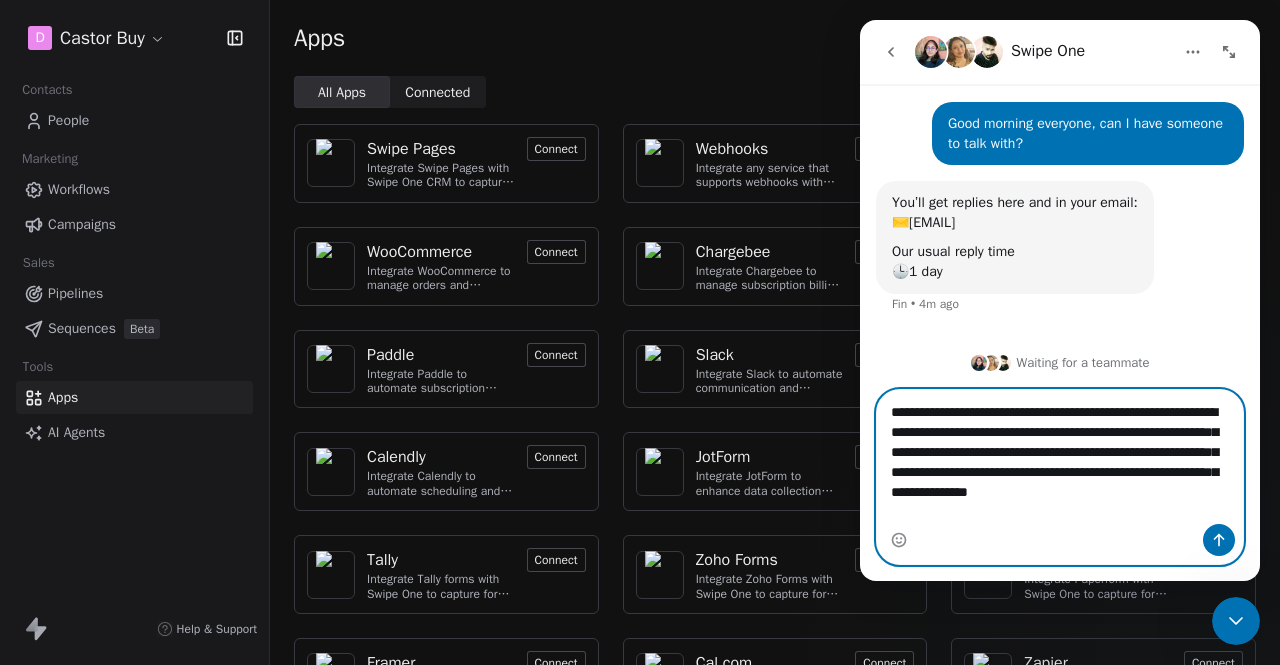click on "**********" at bounding box center [1060, 457] 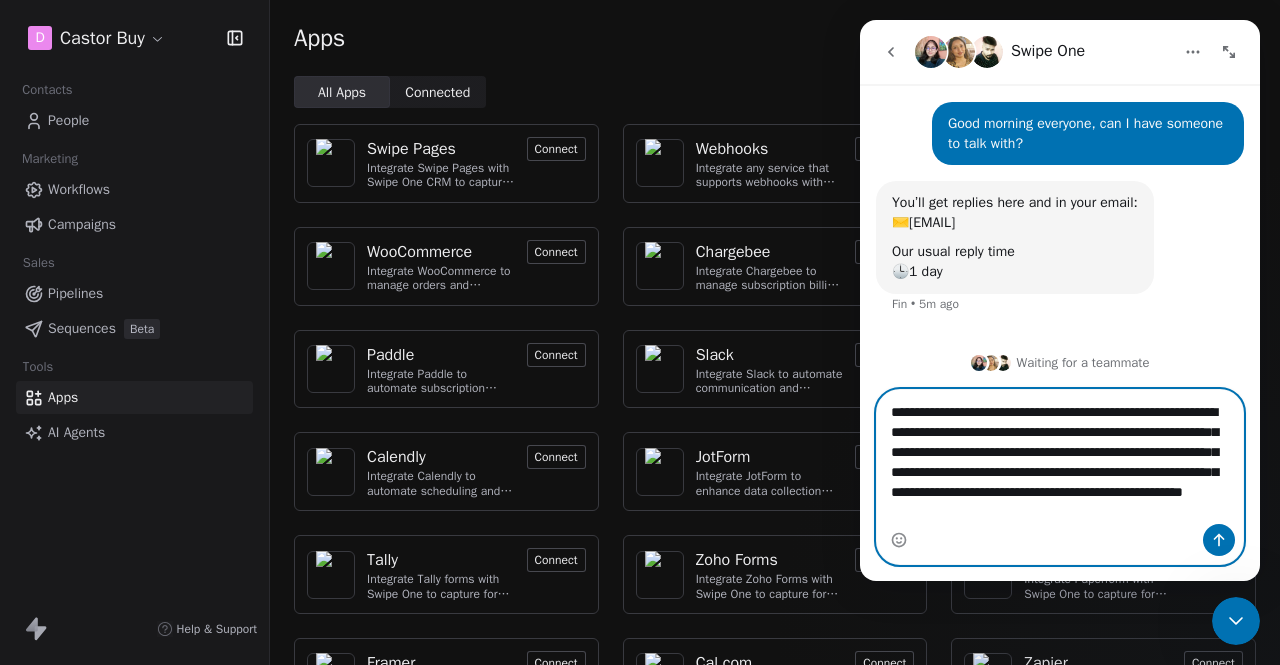 scroll, scrollTop: 64, scrollLeft: 0, axis: vertical 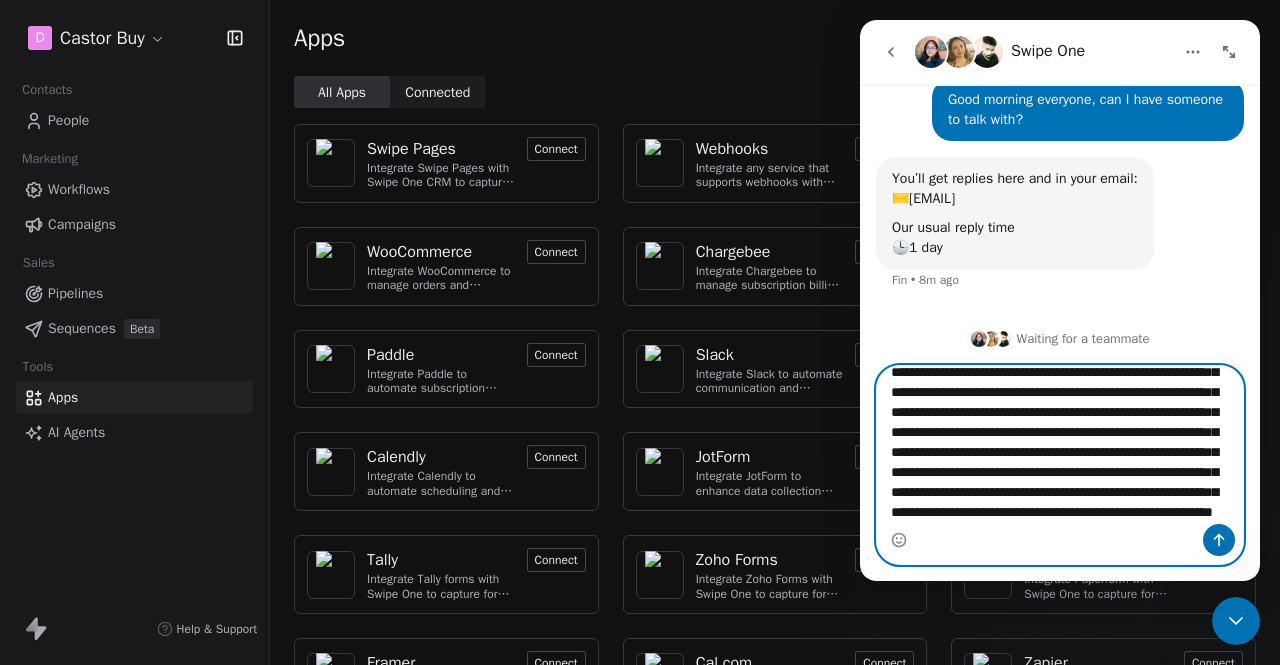 click on "**********" at bounding box center [1060, 445] 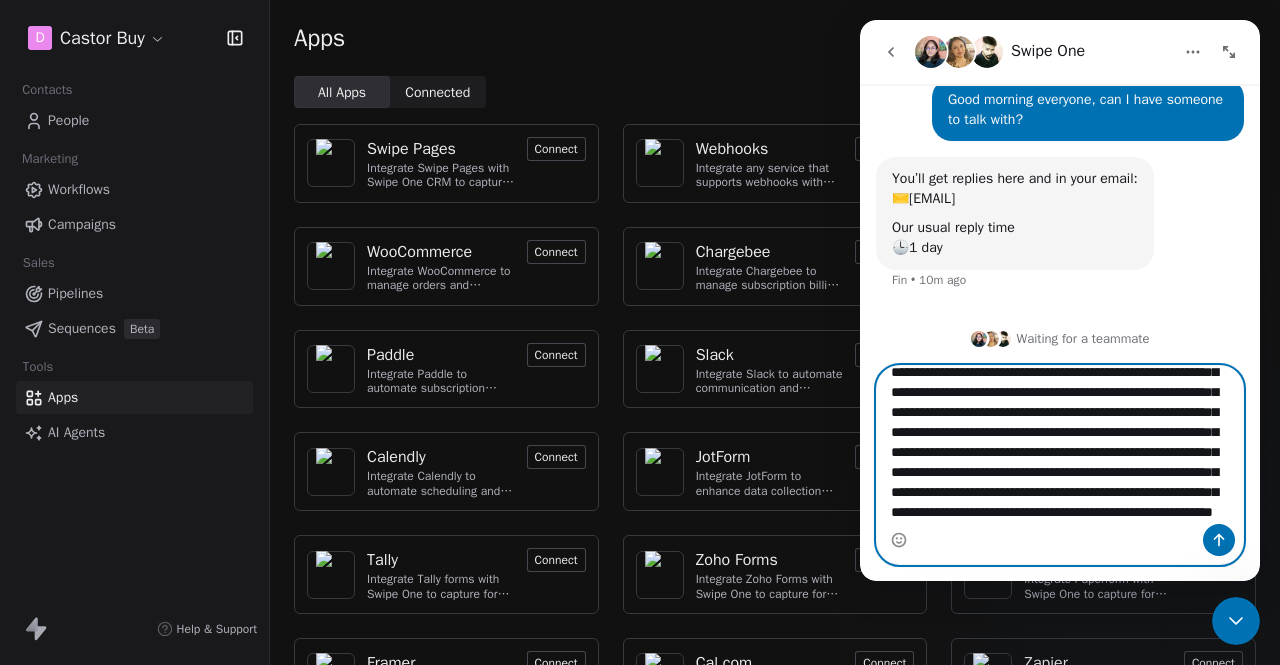 paste on "**********" 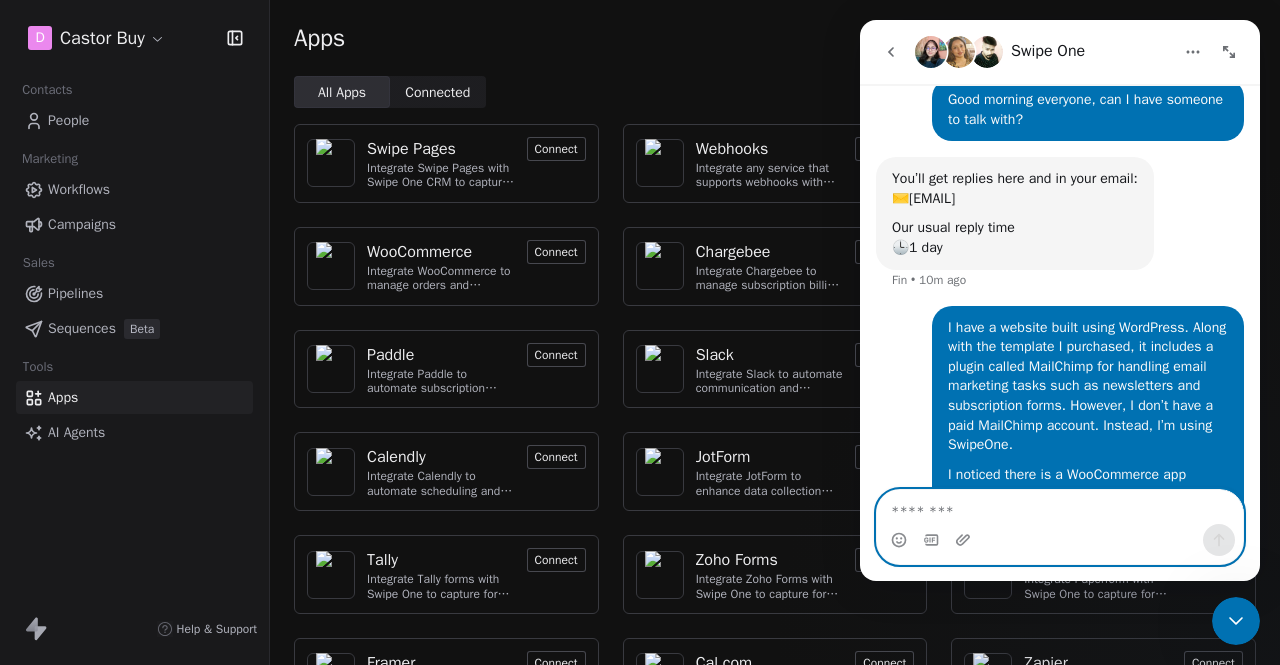 scroll, scrollTop: 0, scrollLeft: 0, axis: both 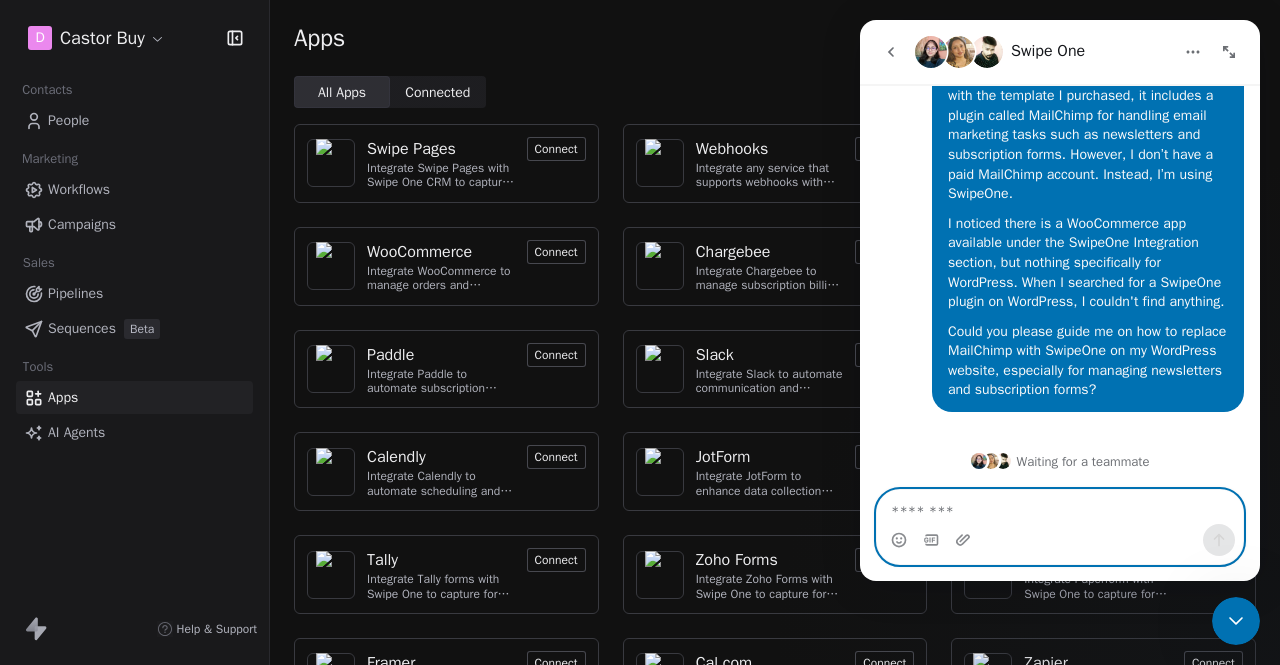 type 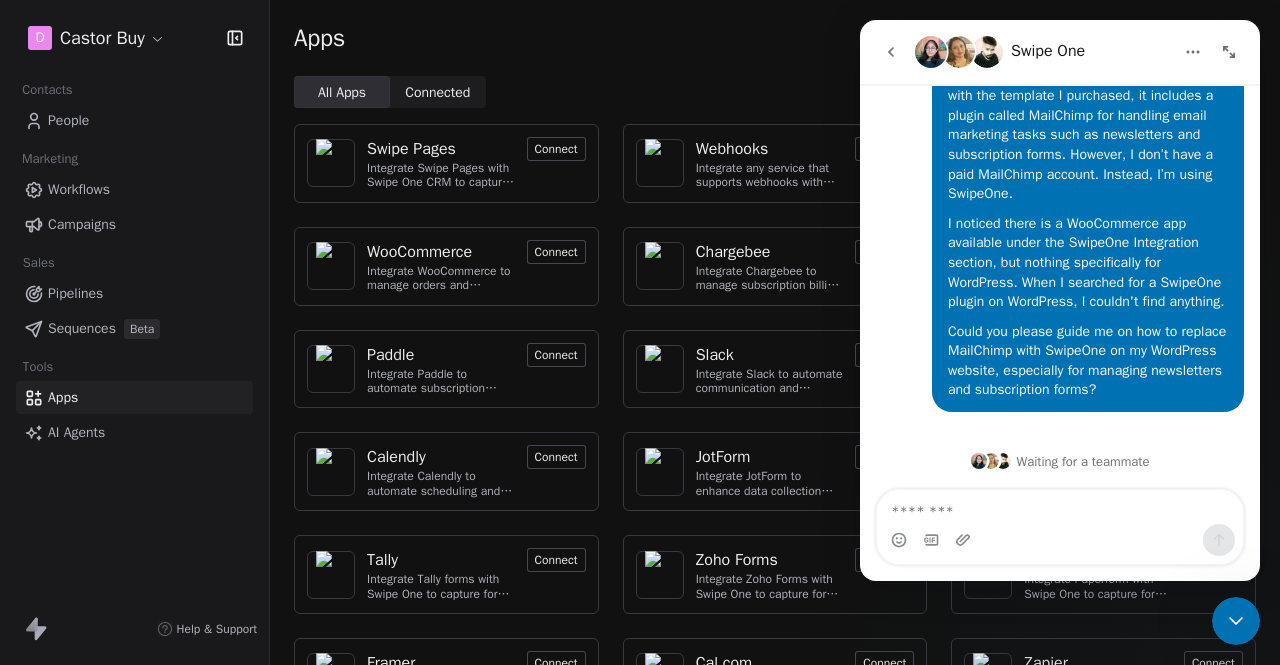 click 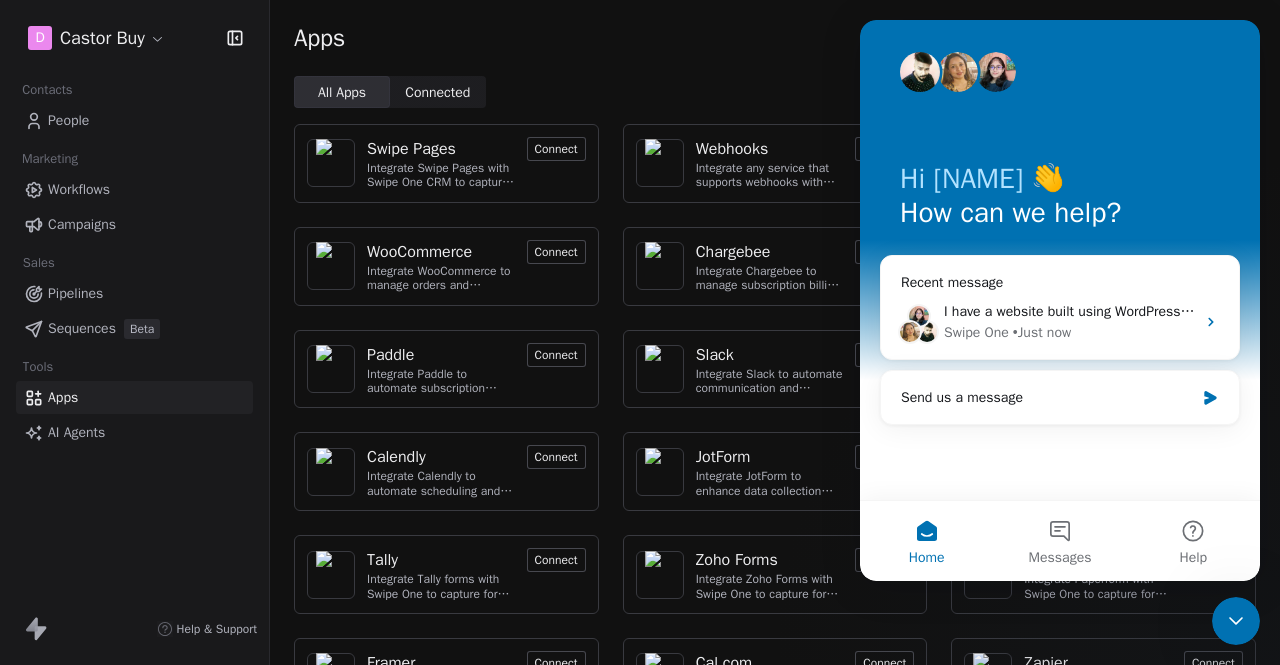 scroll, scrollTop: 0, scrollLeft: 0, axis: both 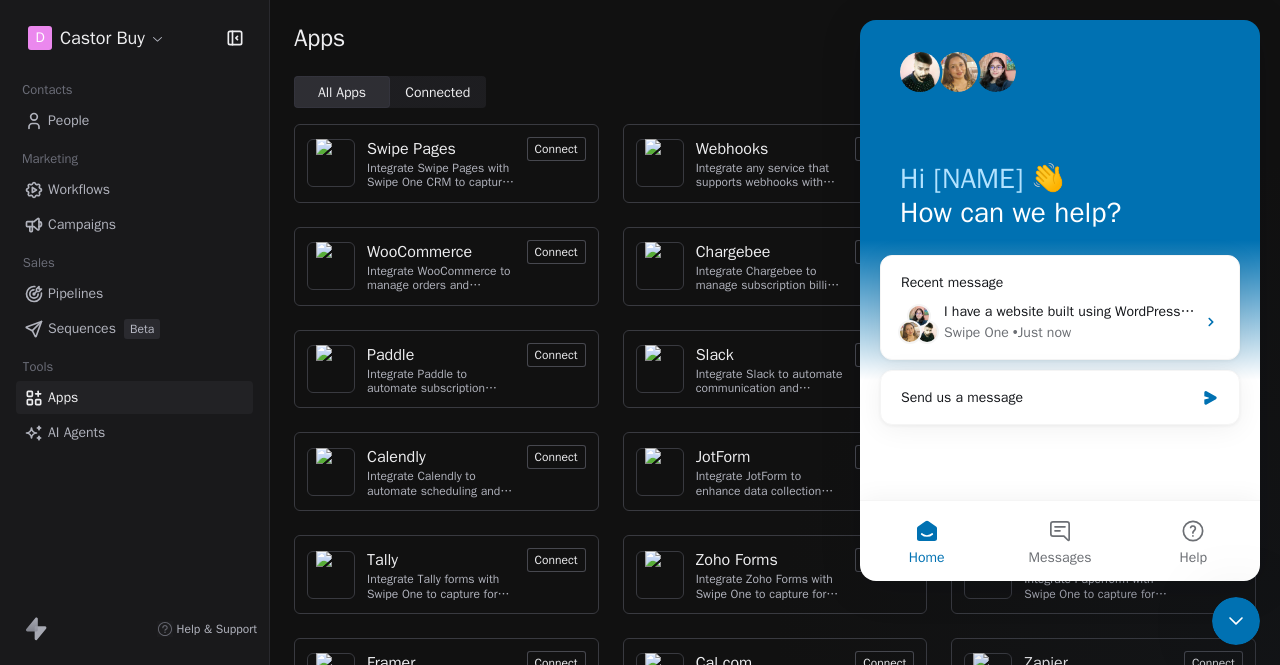 click on "Apps" at bounding box center [775, 38] 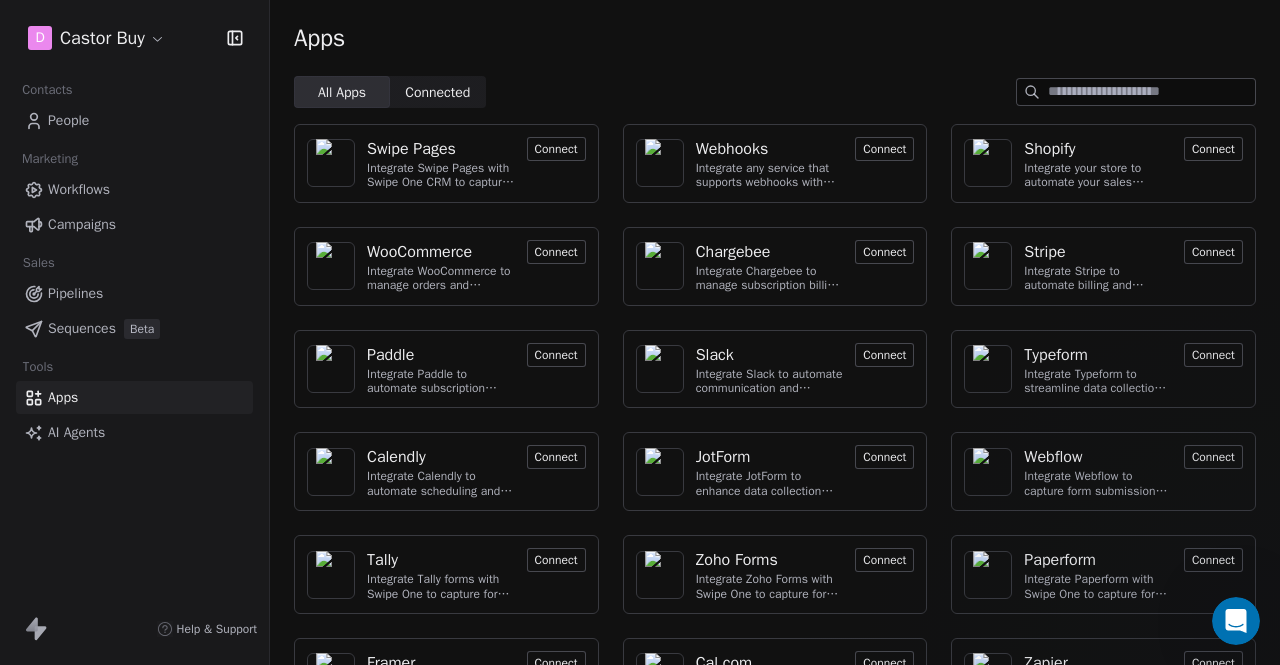 scroll, scrollTop: 0, scrollLeft: 0, axis: both 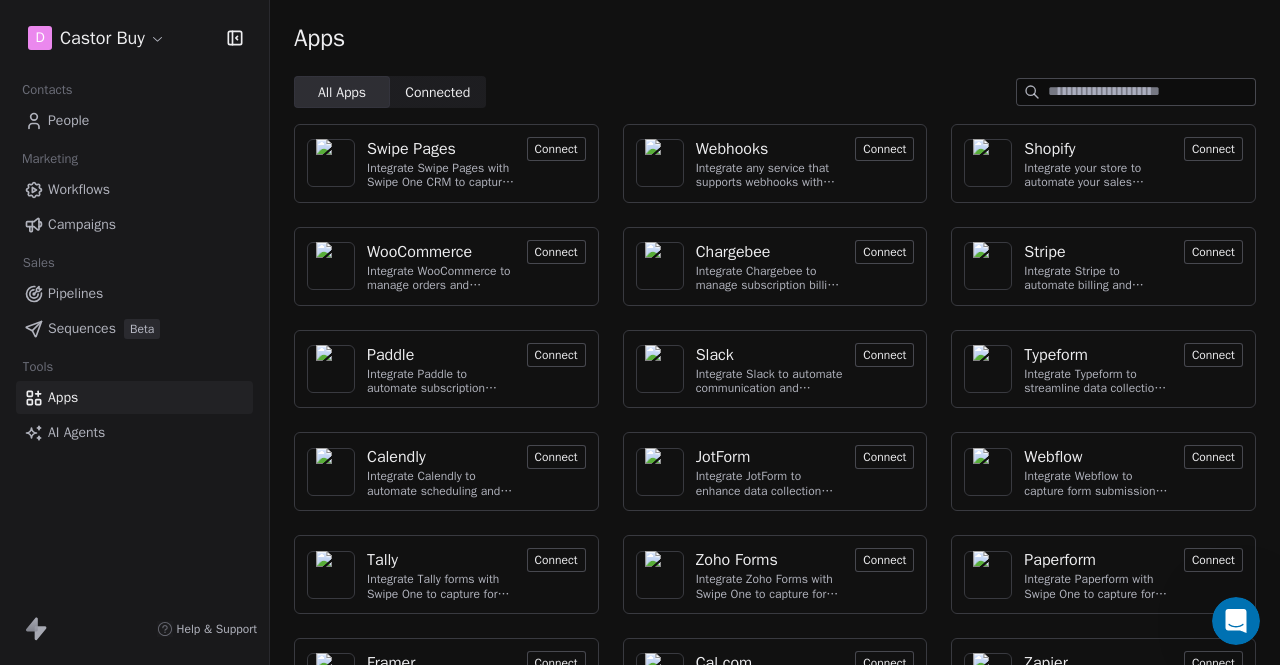 click on "Connected" at bounding box center (437, 92) 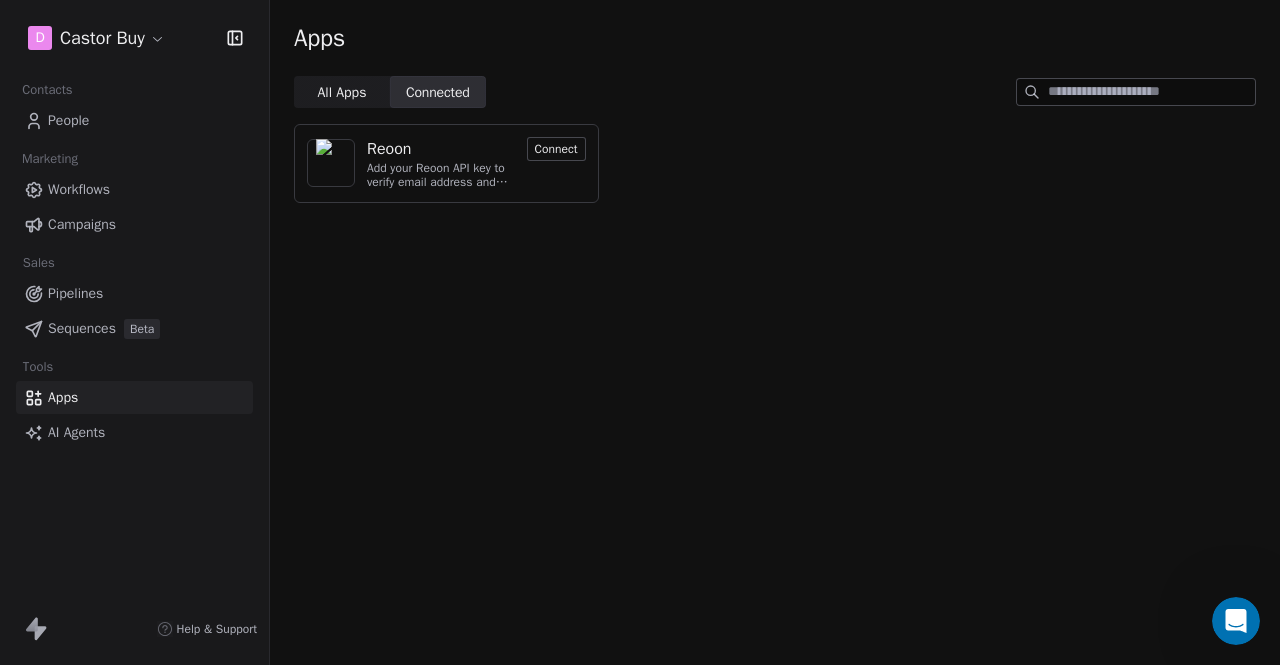 click on "All Apps" at bounding box center (341, 92) 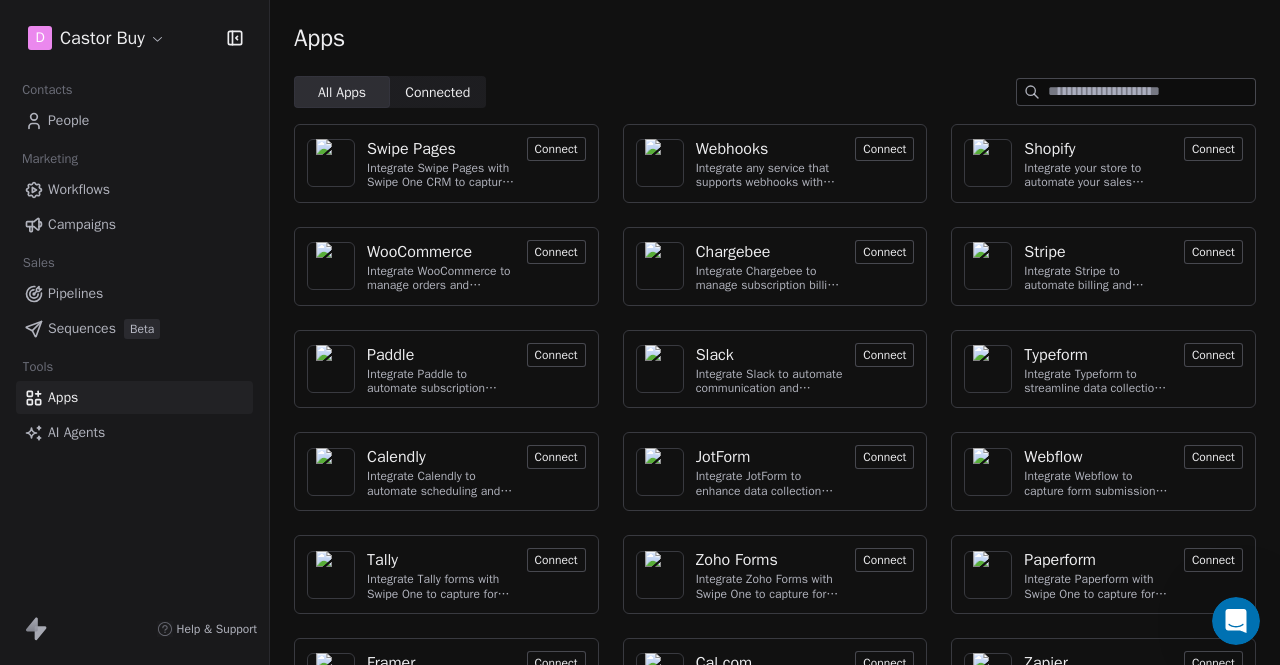 click on "People" at bounding box center (134, 120) 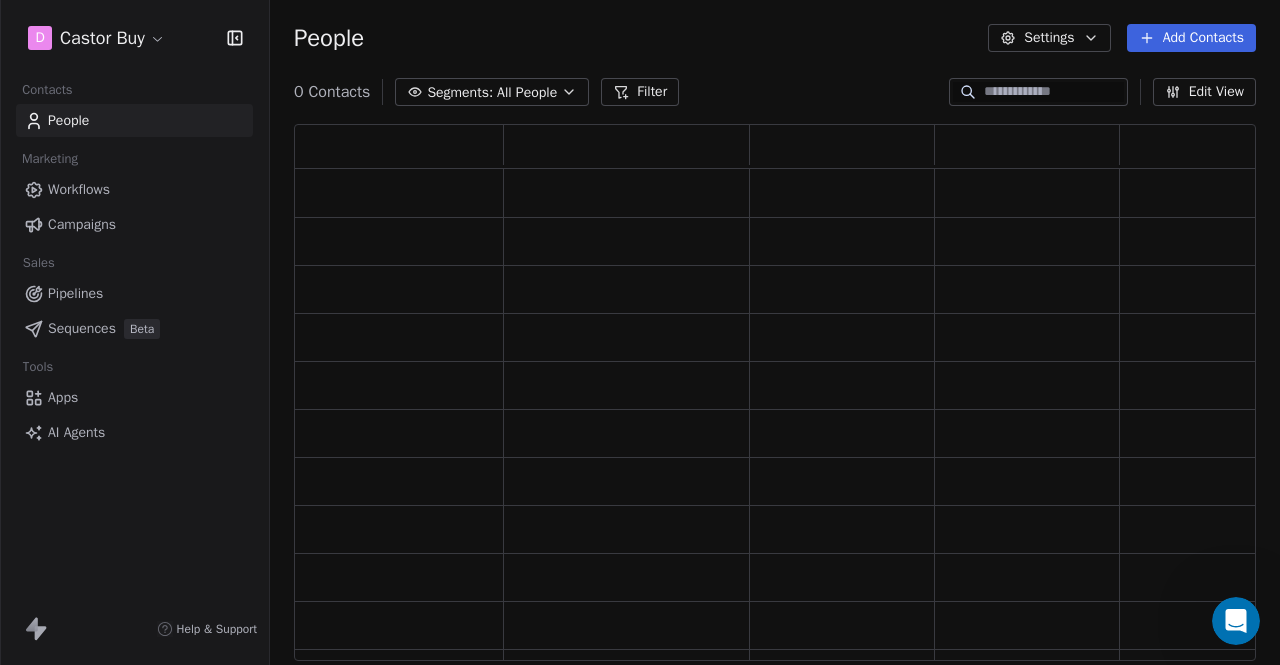 scroll, scrollTop: 16, scrollLeft: 16, axis: both 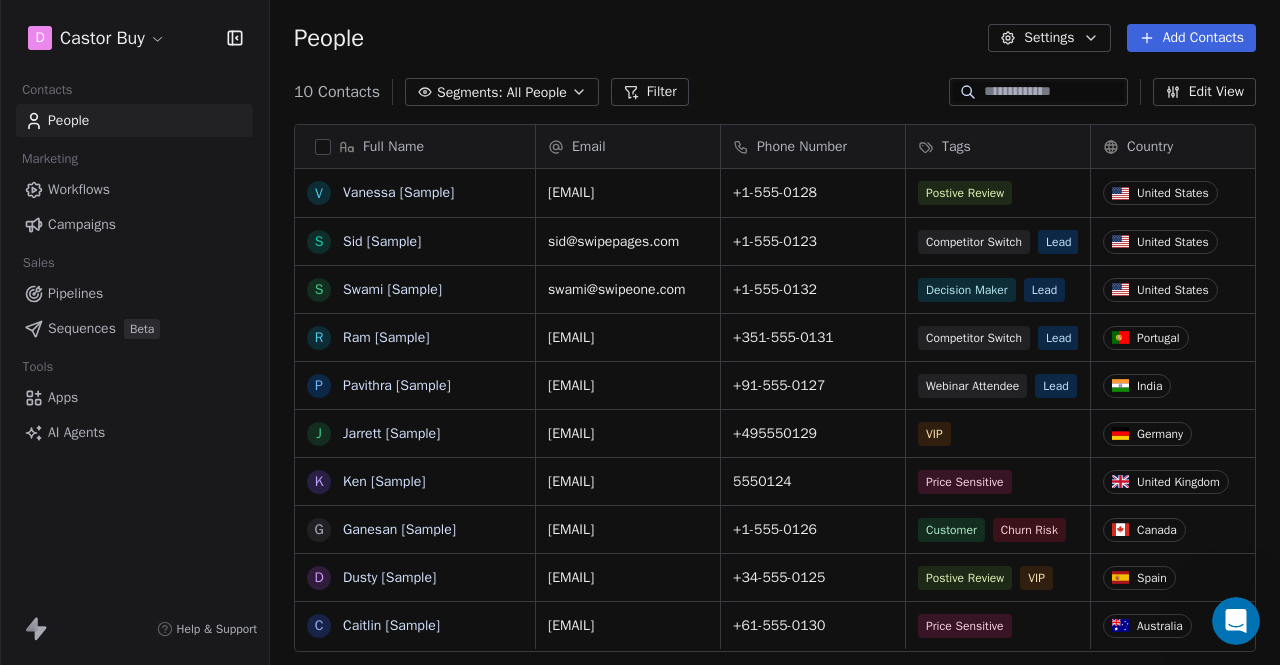 click on "Apps" at bounding box center [134, 397] 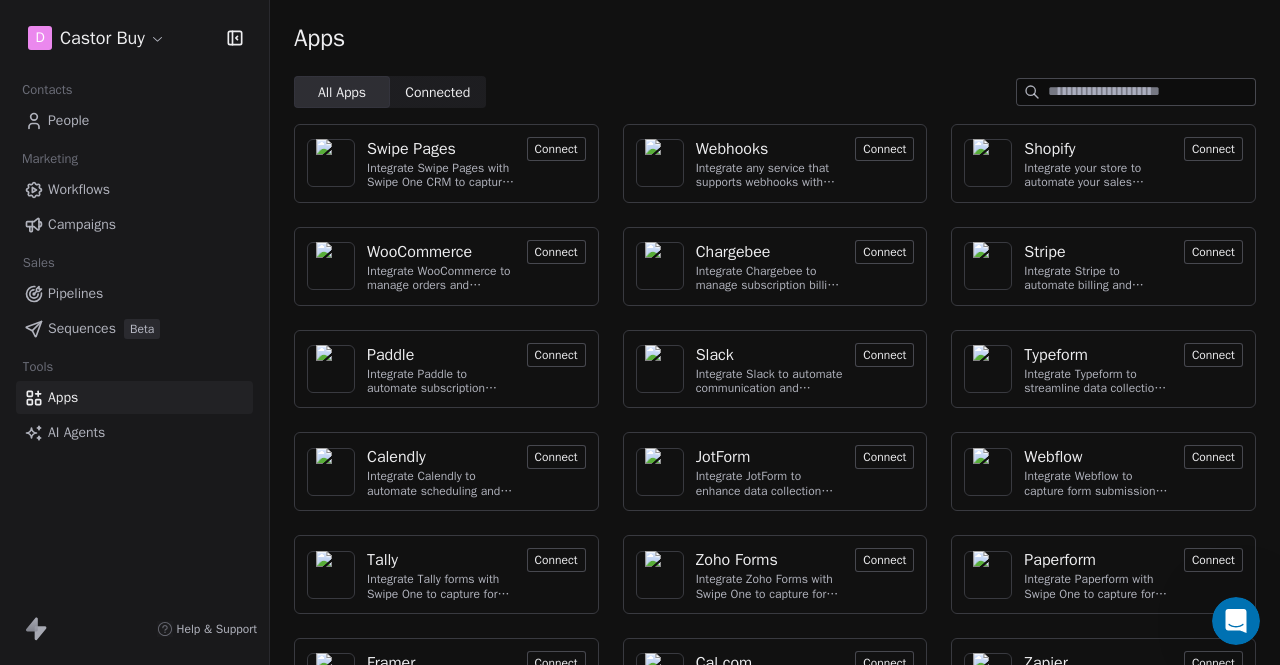 click on "AI Agents" at bounding box center (76, 432) 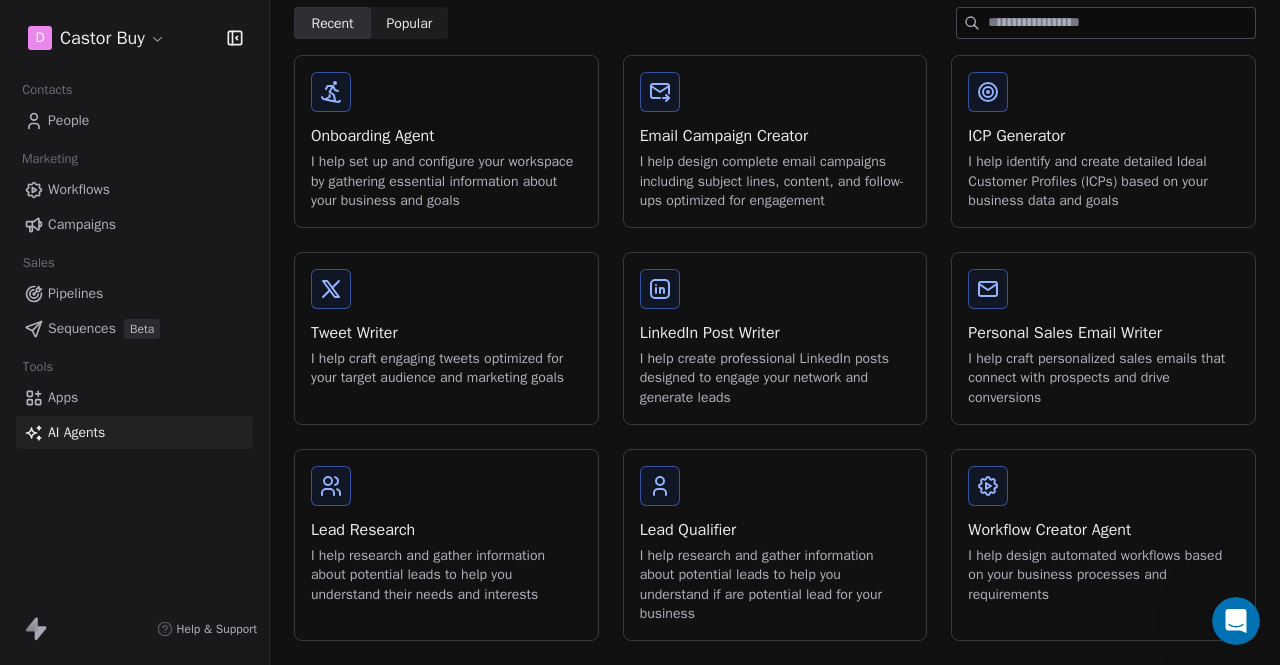 scroll, scrollTop: 0, scrollLeft: 0, axis: both 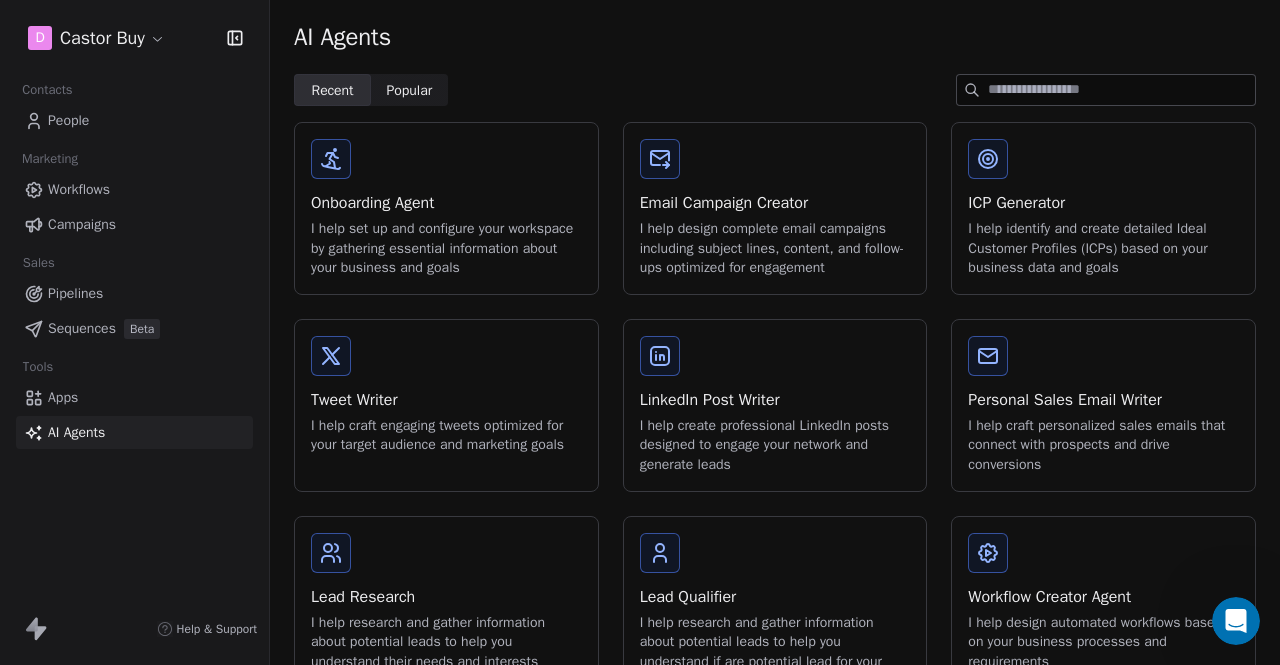 click 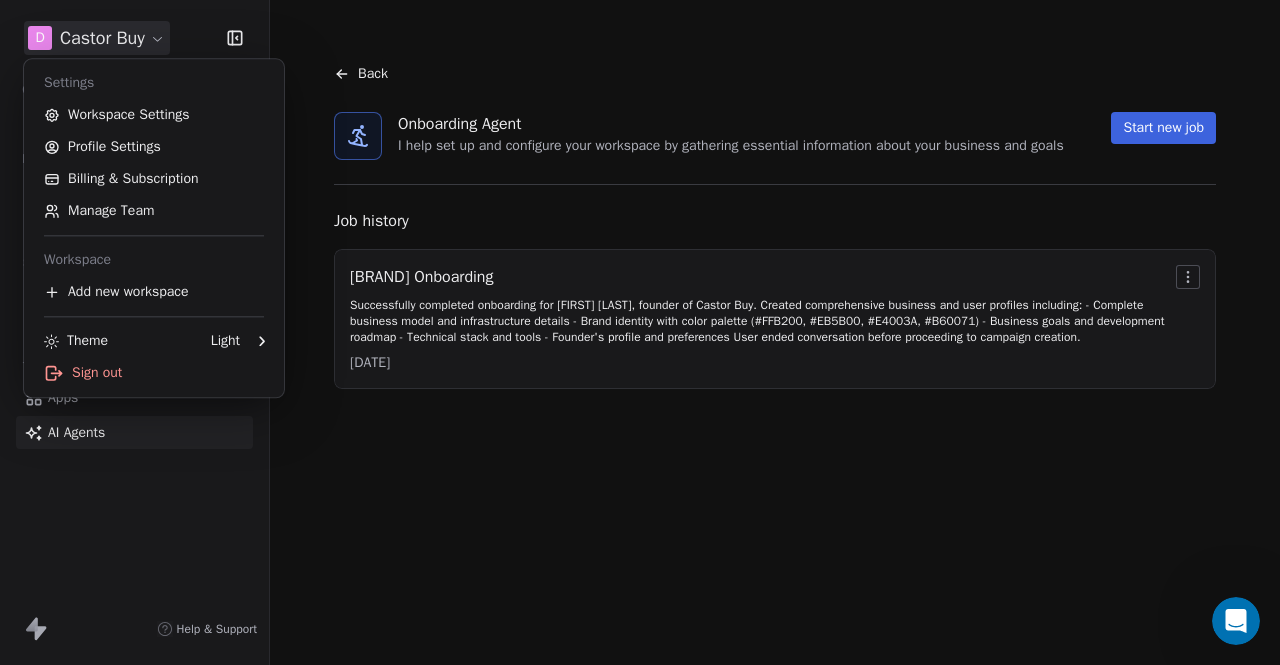 click on "Castor Buy Onboarding
Agent I help set up and configure your workspace by gathering essential information about your business and goals Start new job Job history Castor Buy Onboarding Successfully completed onboarding for Sokunth Sirei, founder of Castor Buy. Created comprehensive business and user profiles including:
- Complete business model and infrastructure details
- Brand identity with color palette (#FFB200, #EB5B00, #E4003A, #B60071)
- Business goals and development roadmap
- Technical stack and tools
- Founder's profile and preferences
User ended conversation before proceeding to campaign creation. 3/15/2025   Settings Workspace Settings Profile Settings Billing & Subscription Manage Team   Workspace Add new workspace Theme Light Sign out" at bounding box center [640, 332] 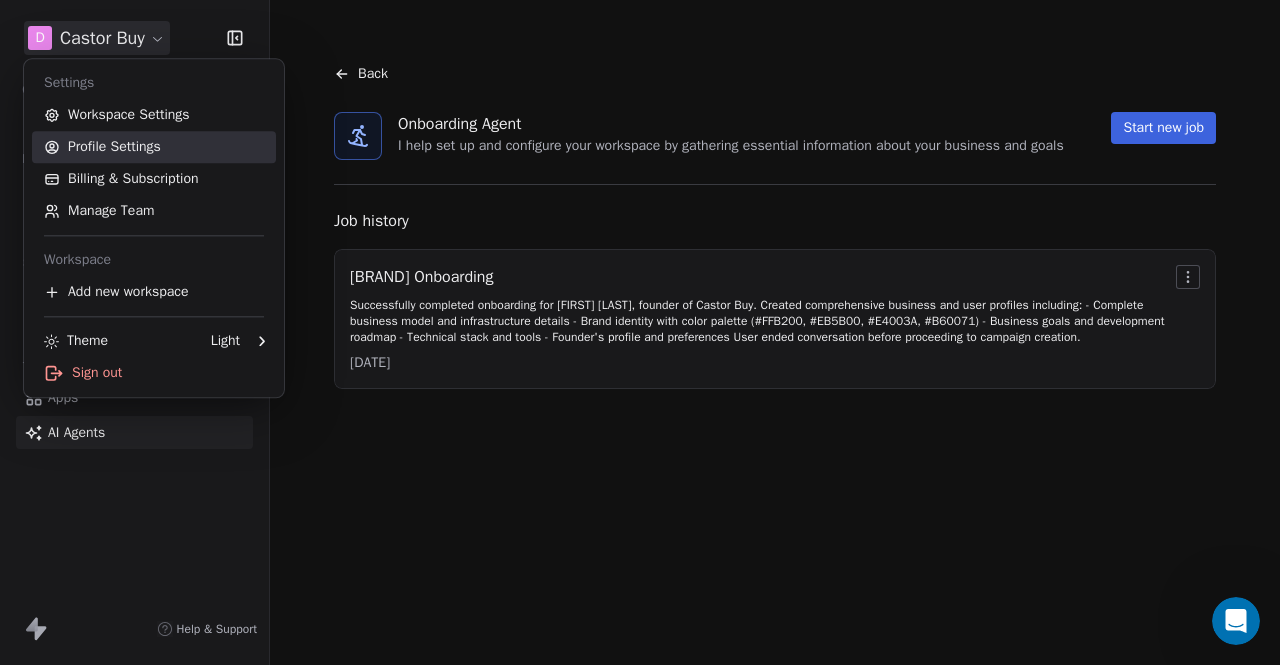 click on "Profile Settings" at bounding box center [154, 147] 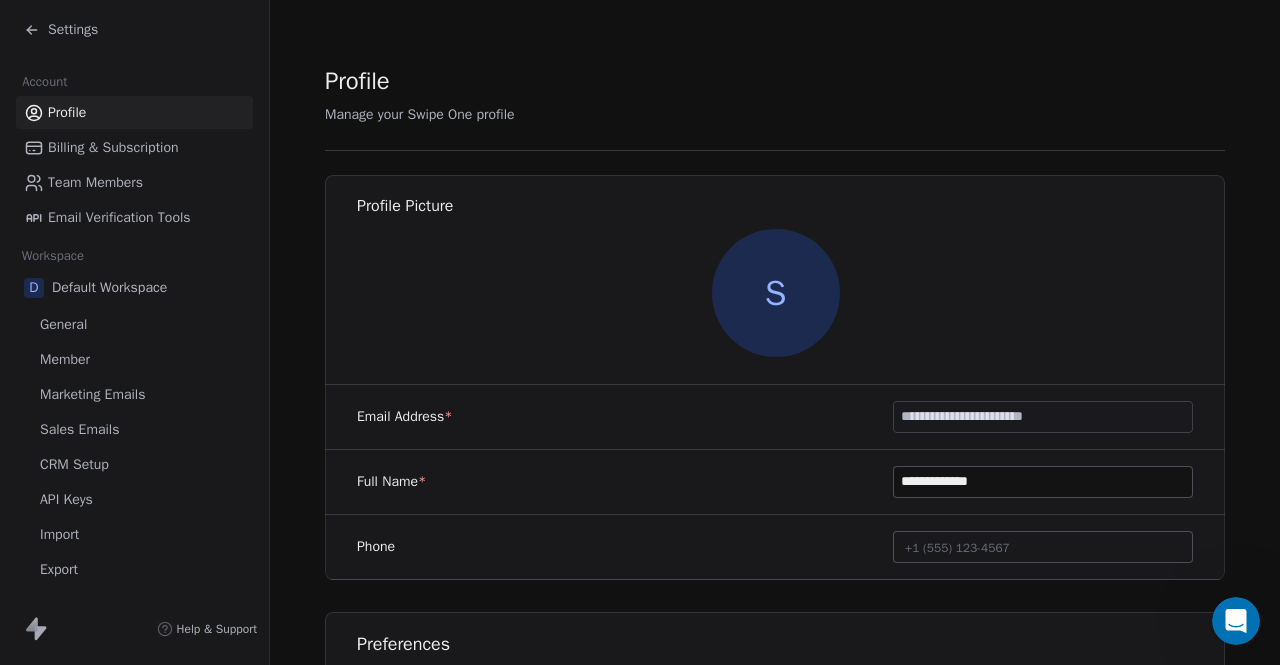 click on "Billing & Subscription" at bounding box center (113, 147) 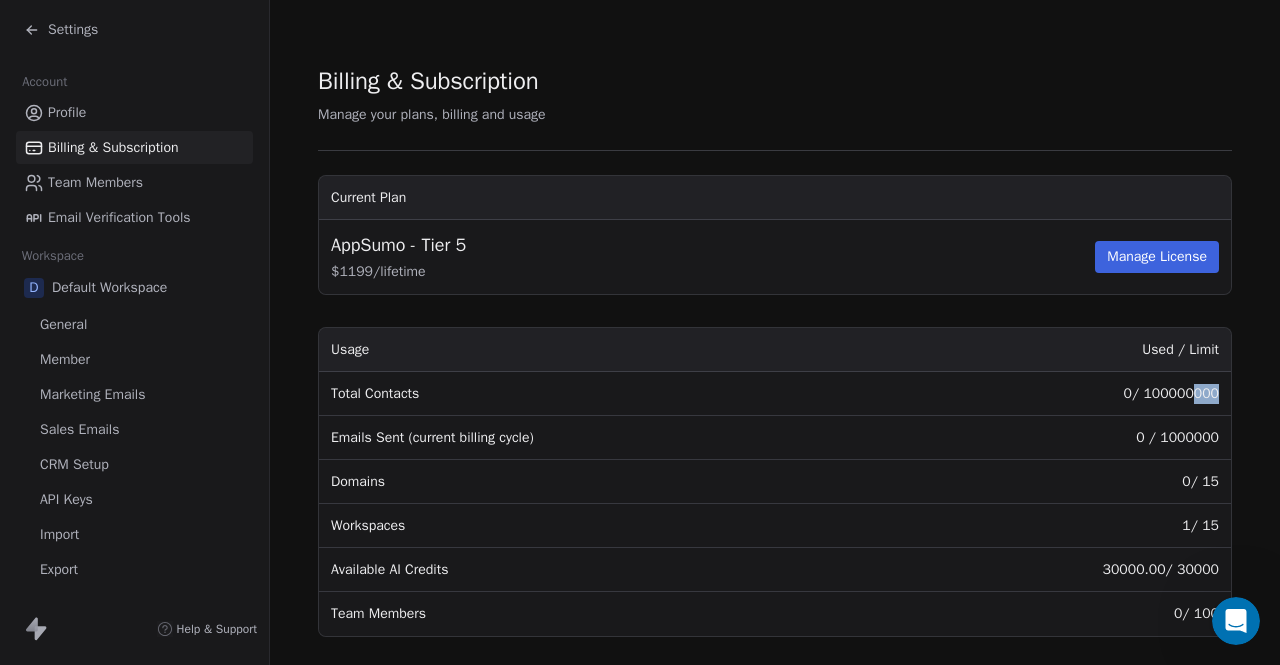 drag, startPoint x: 1179, startPoint y: 393, endPoint x: 1204, endPoint y: 392, distance: 25.019993 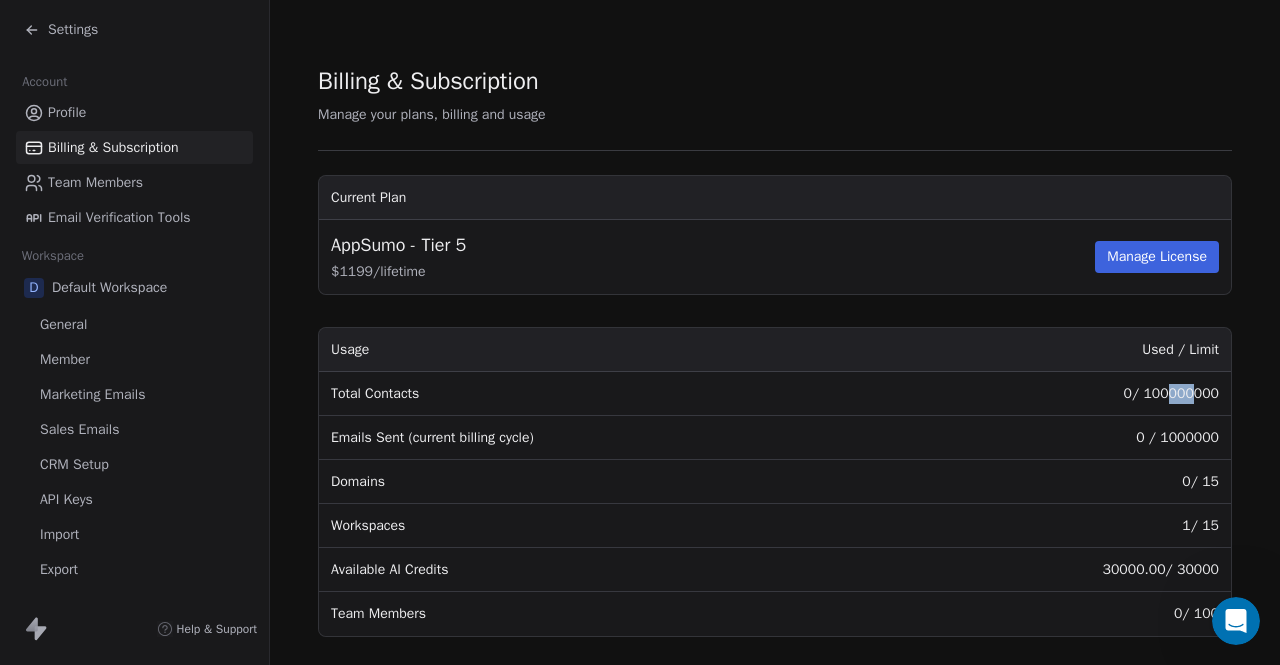 drag, startPoint x: 1156, startPoint y: 397, endPoint x: 1178, endPoint y: 397, distance: 22 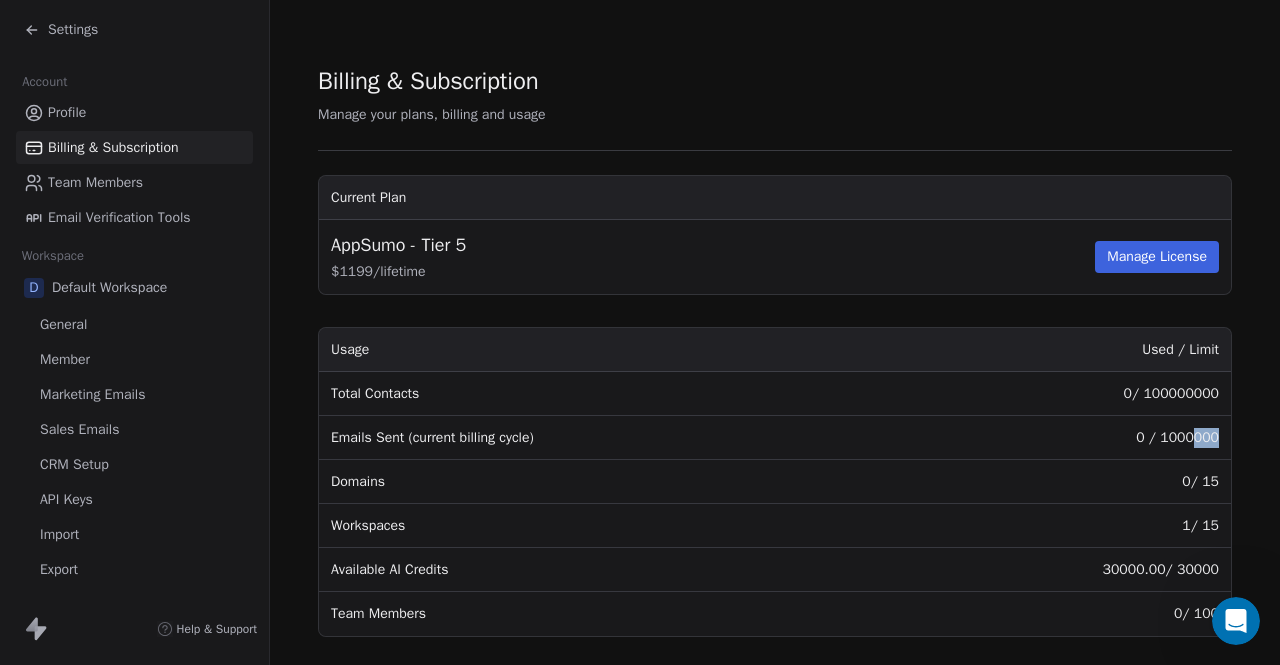 drag, startPoint x: 1178, startPoint y: 435, endPoint x: 1215, endPoint y: 435, distance: 37 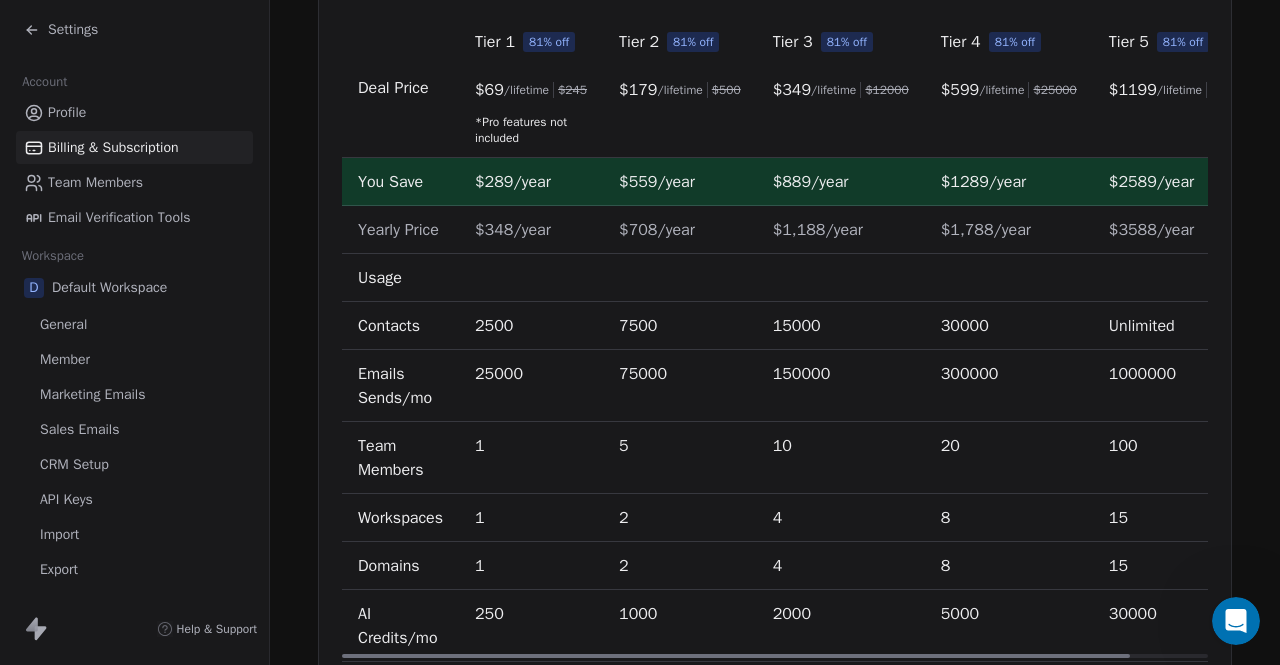 scroll, scrollTop: 845, scrollLeft: 0, axis: vertical 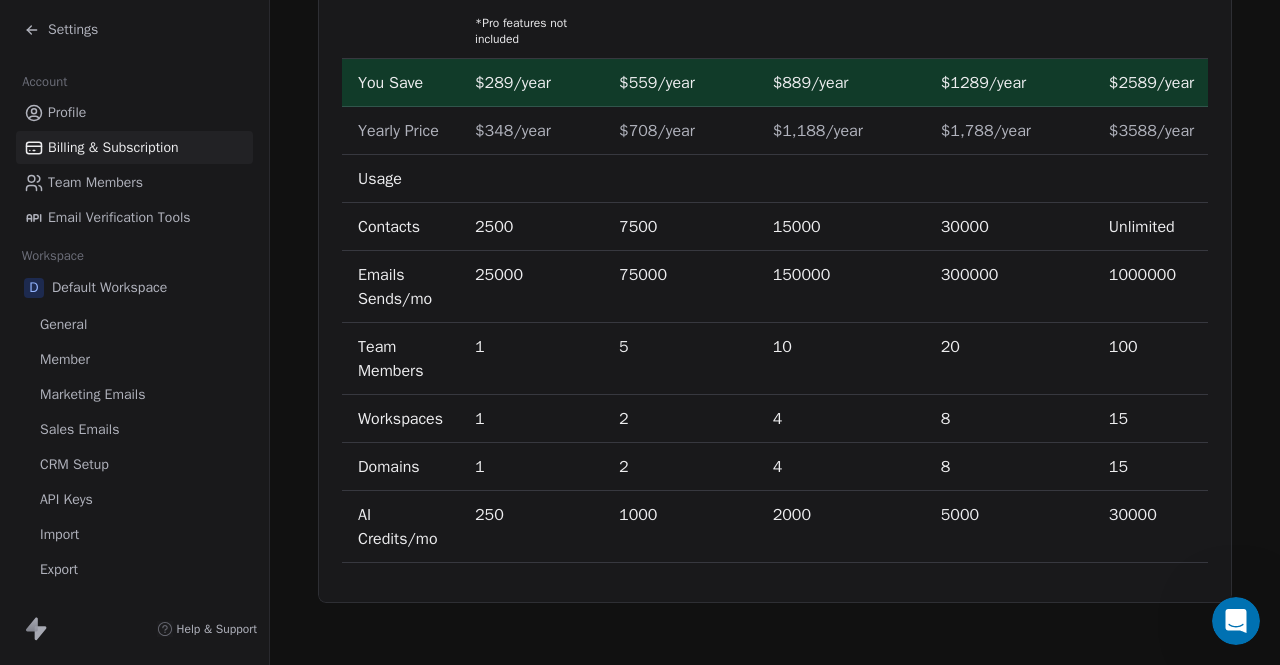 click 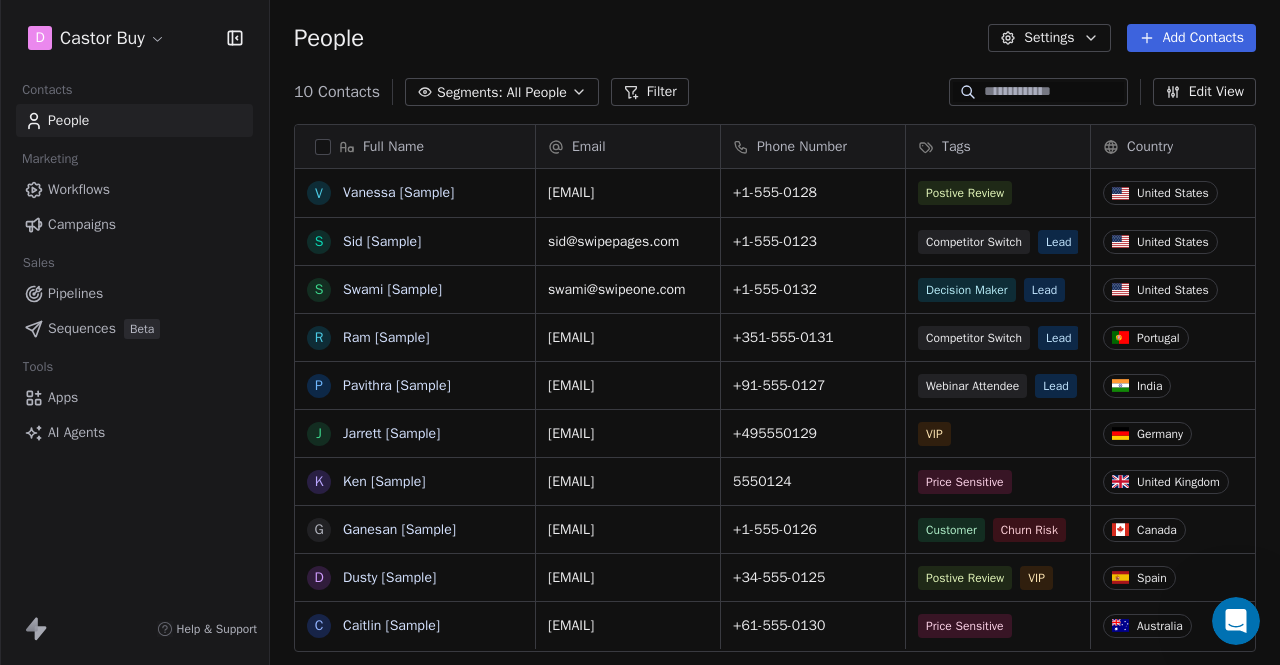 scroll, scrollTop: 16, scrollLeft: 16, axis: both 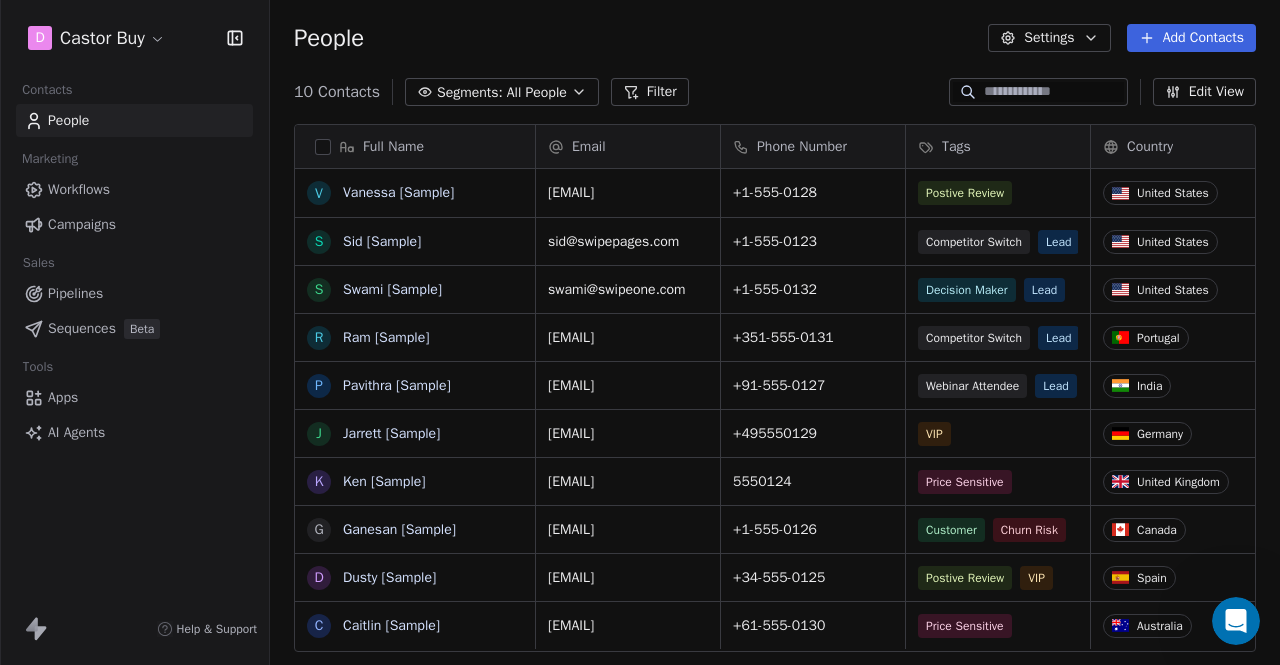 click on "Apps" at bounding box center [134, 397] 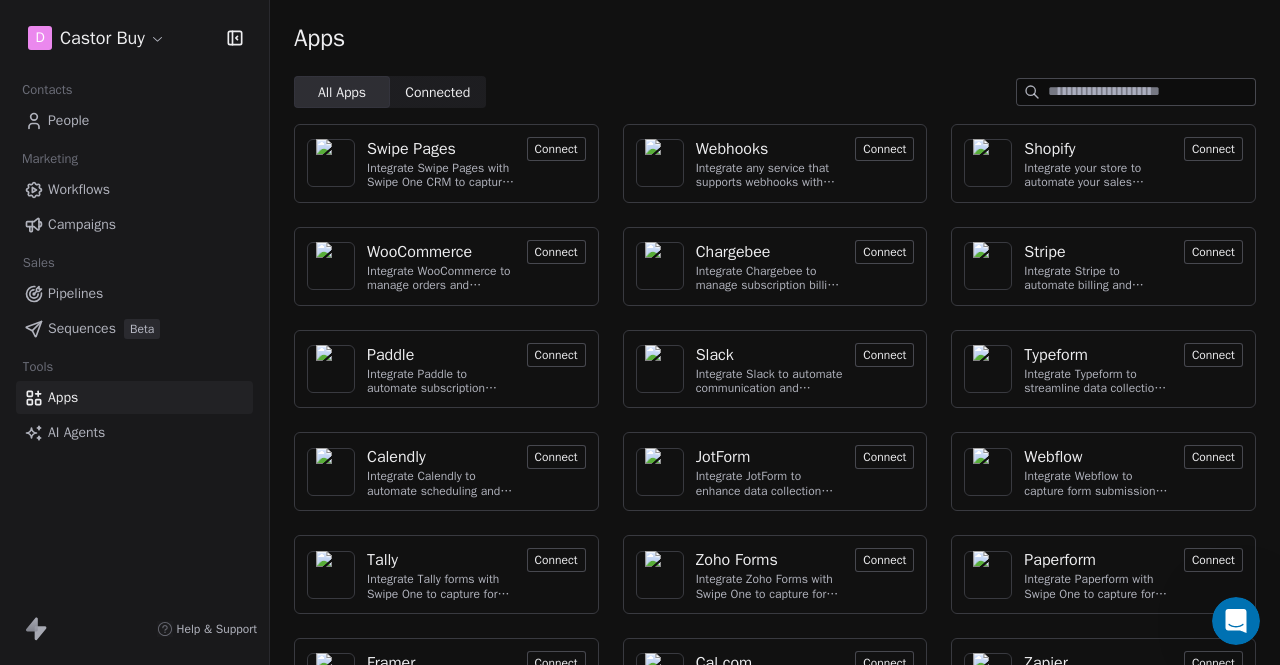 click on "Connect" at bounding box center (556, 252) 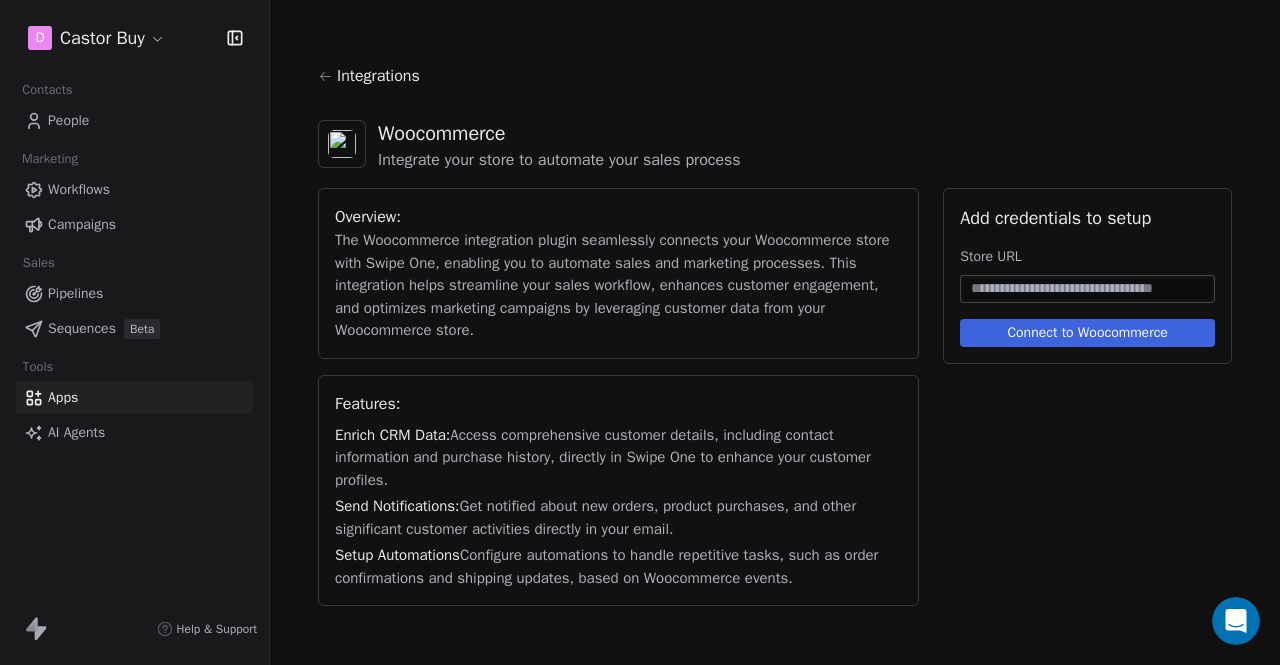 scroll, scrollTop: 3, scrollLeft: 0, axis: vertical 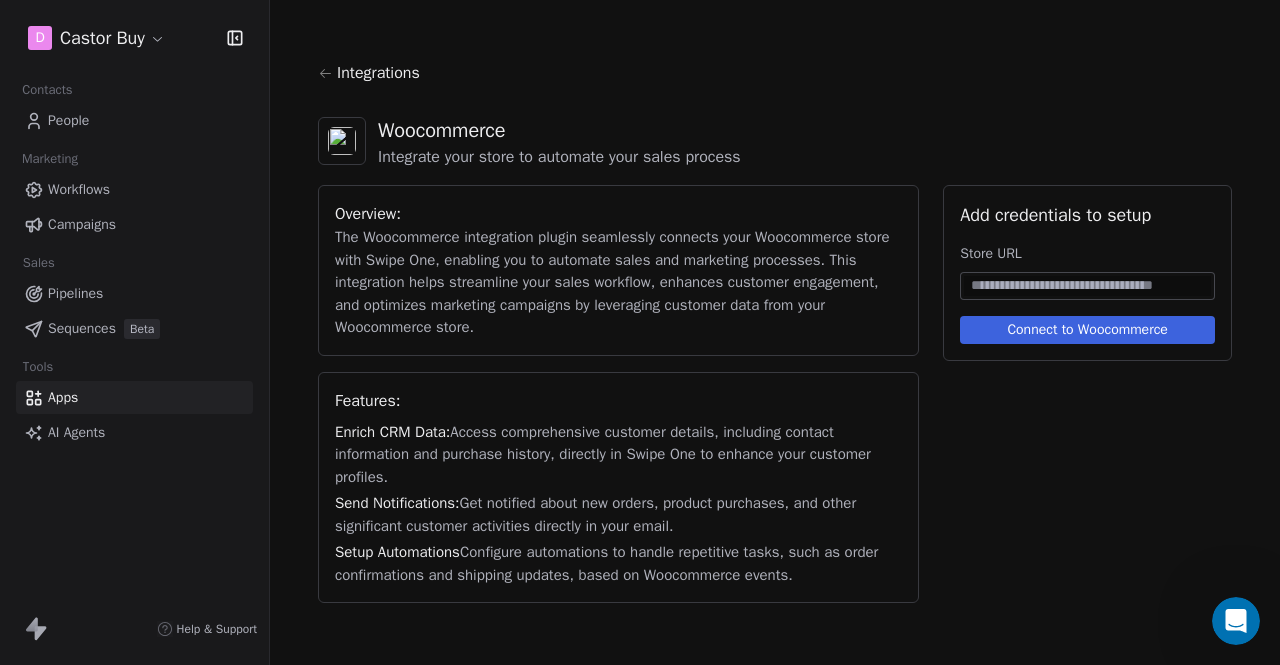 click at bounding box center [1087, 286] 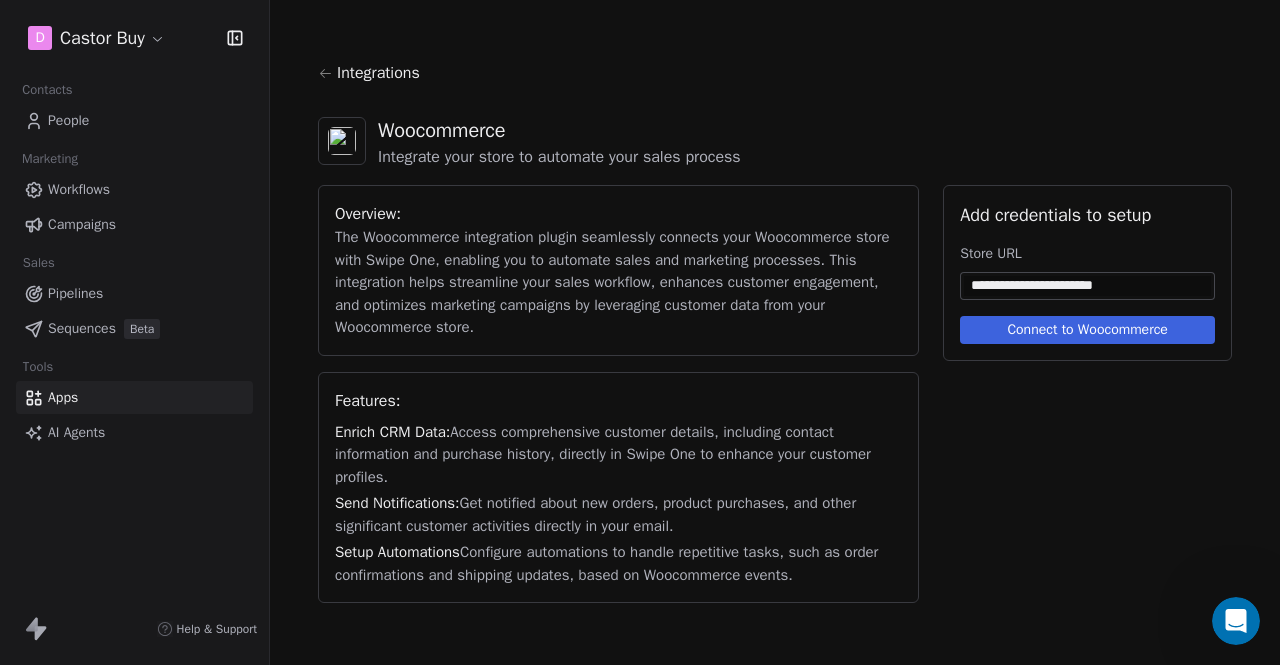 type on "**********" 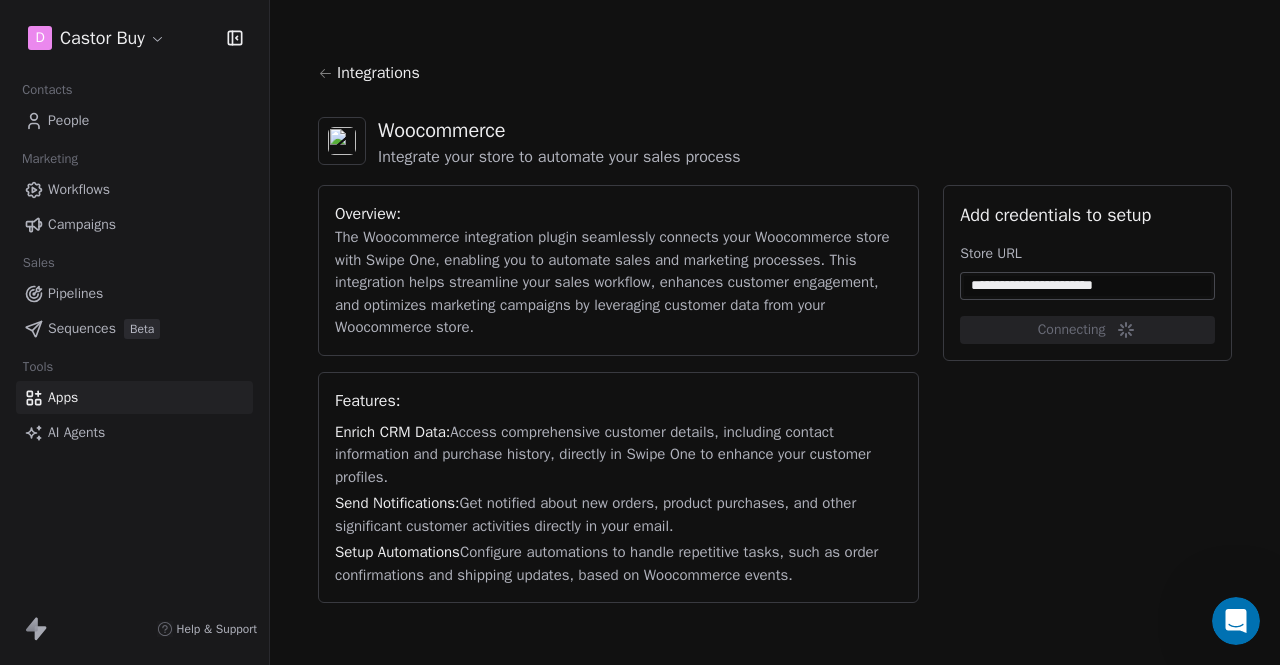 click on "**********" at bounding box center (775, 332) 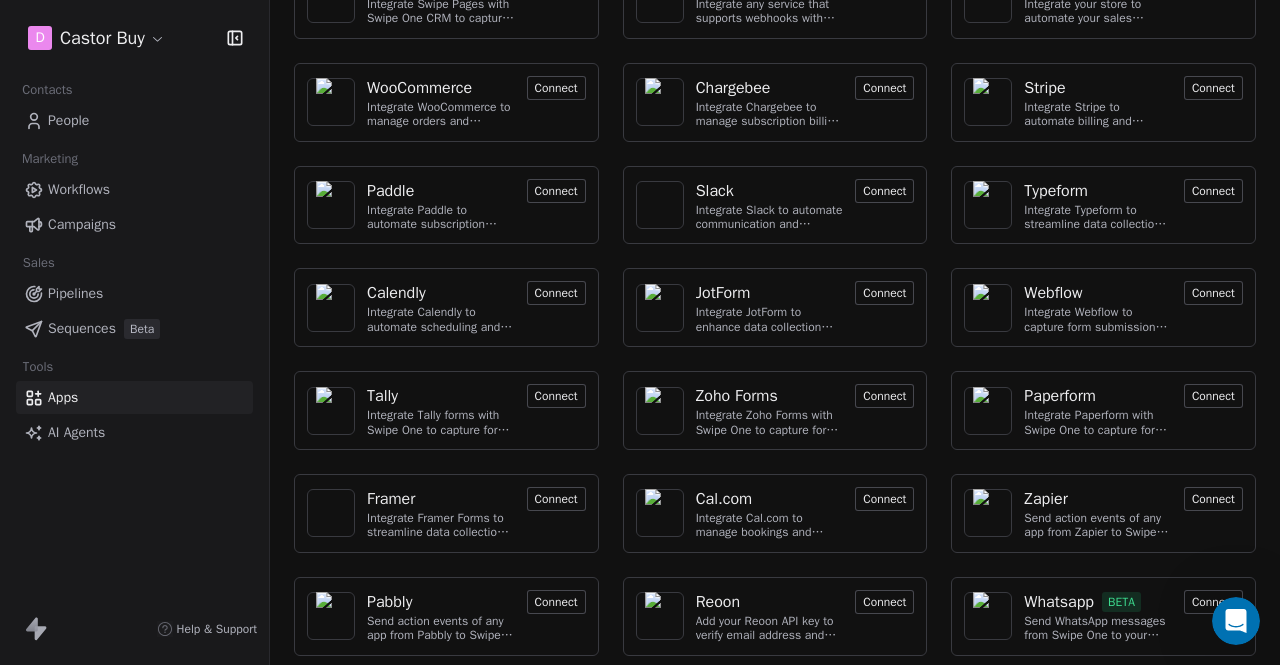 scroll, scrollTop: 0, scrollLeft: 0, axis: both 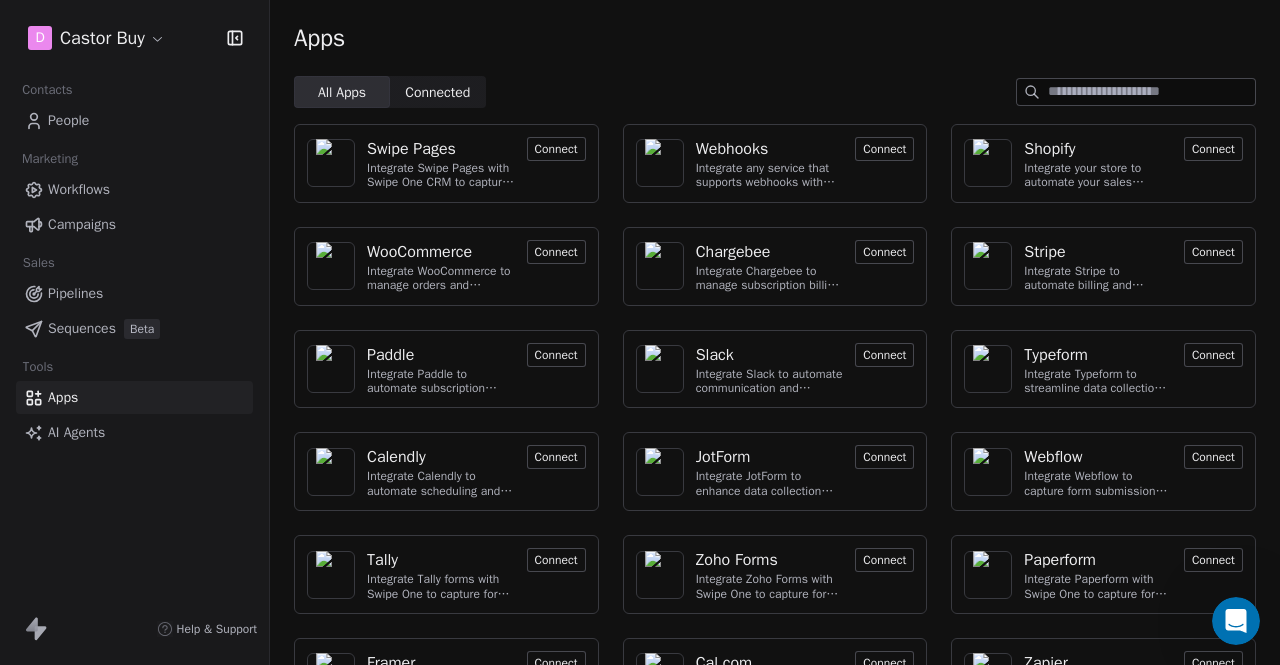 click at bounding box center (1151, 92) 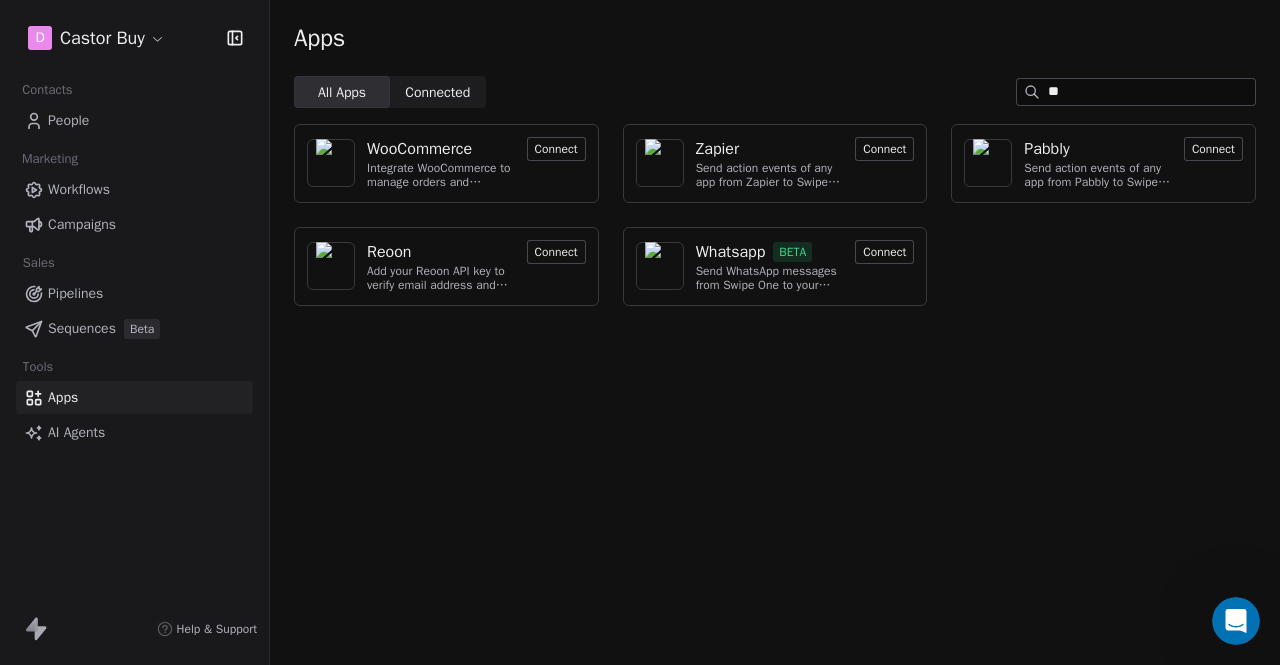 type on "*" 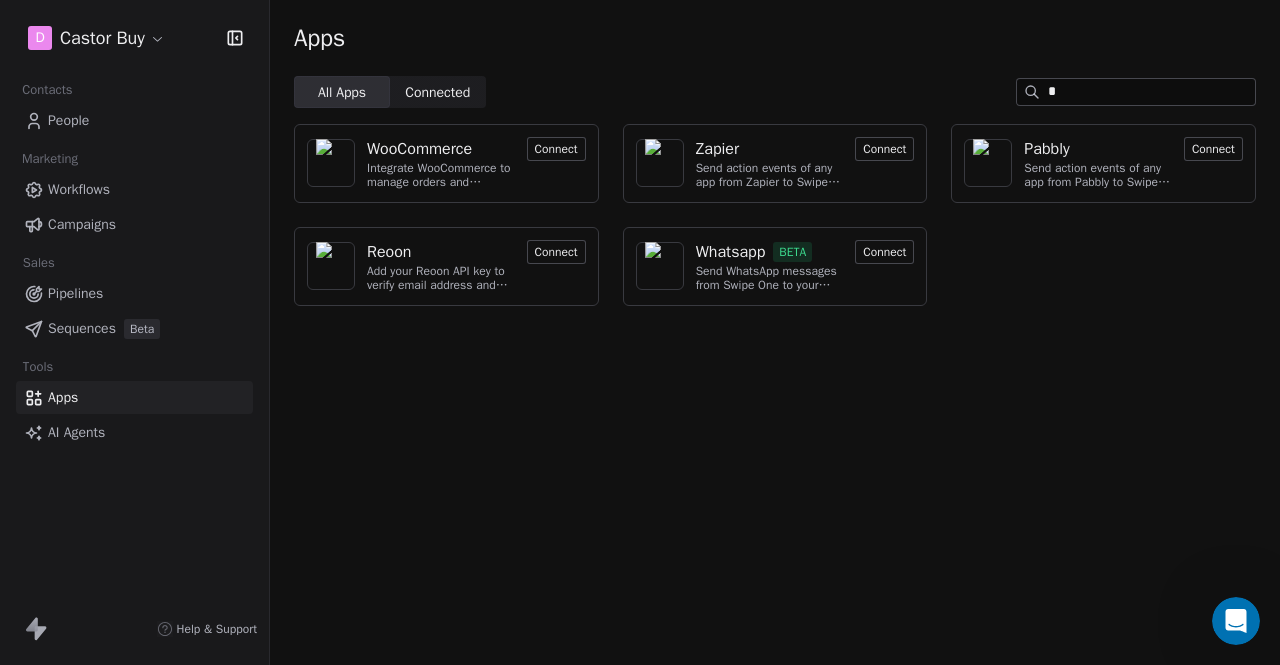 type 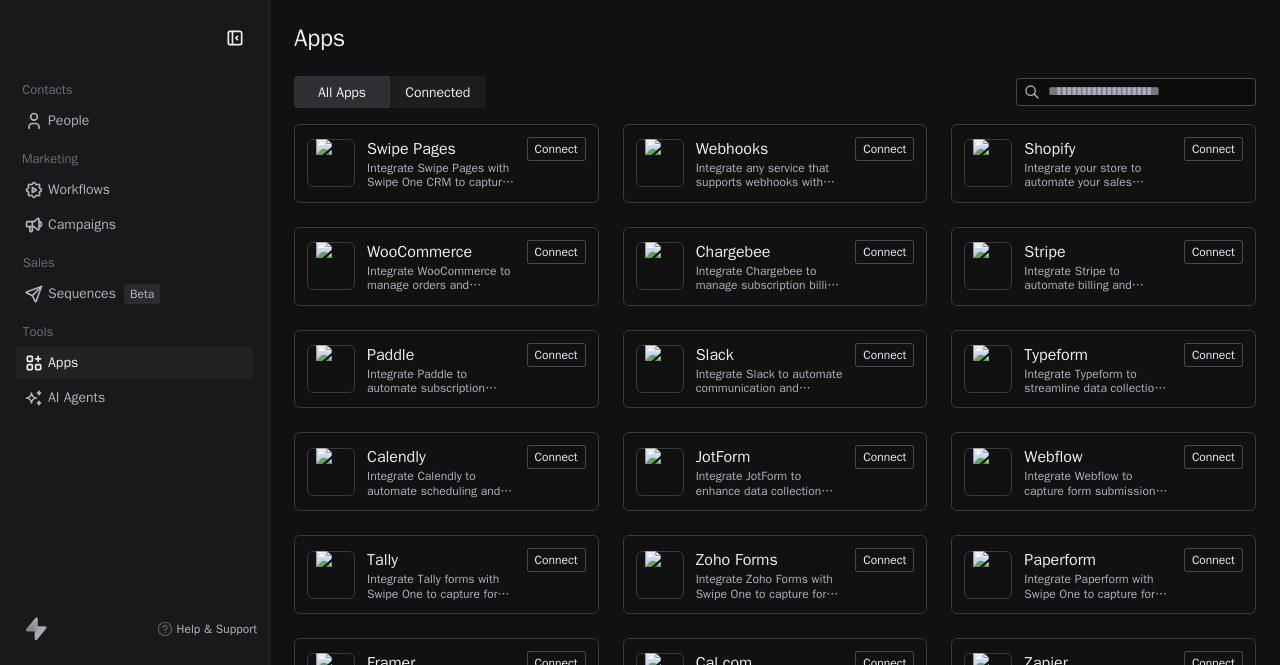 scroll, scrollTop: 0, scrollLeft: 0, axis: both 